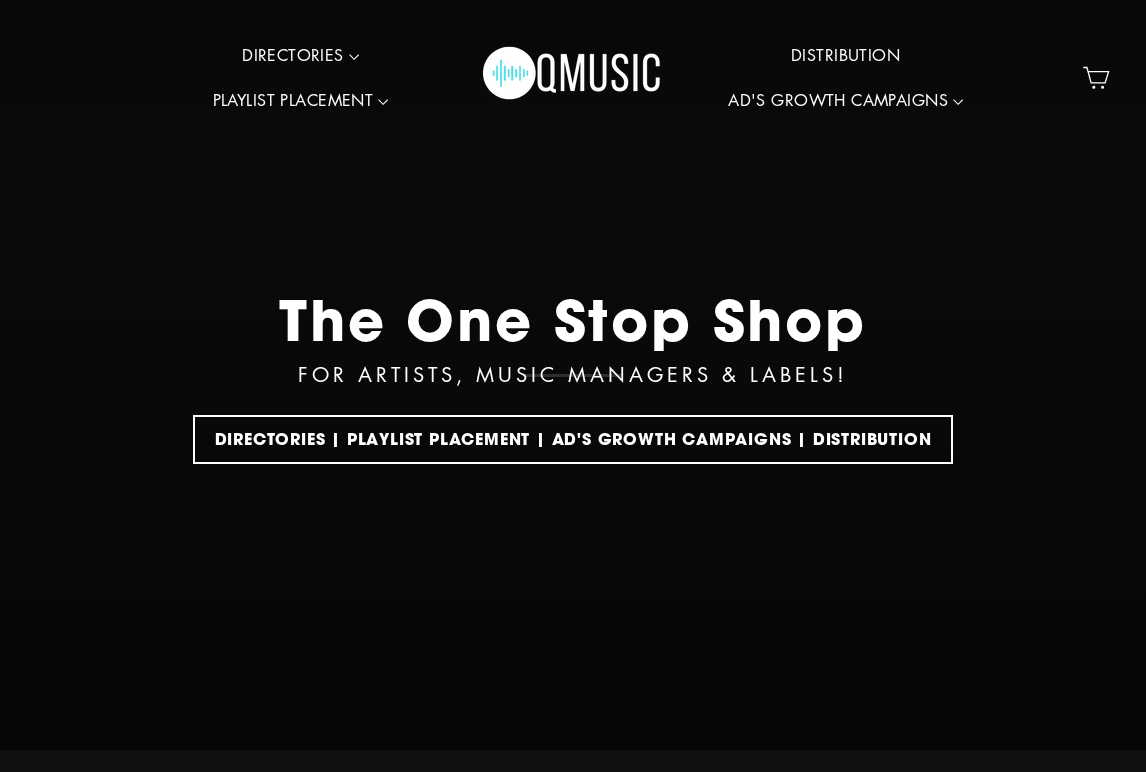scroll, scrollTop: 0, scrollLeft: 0, axis: both 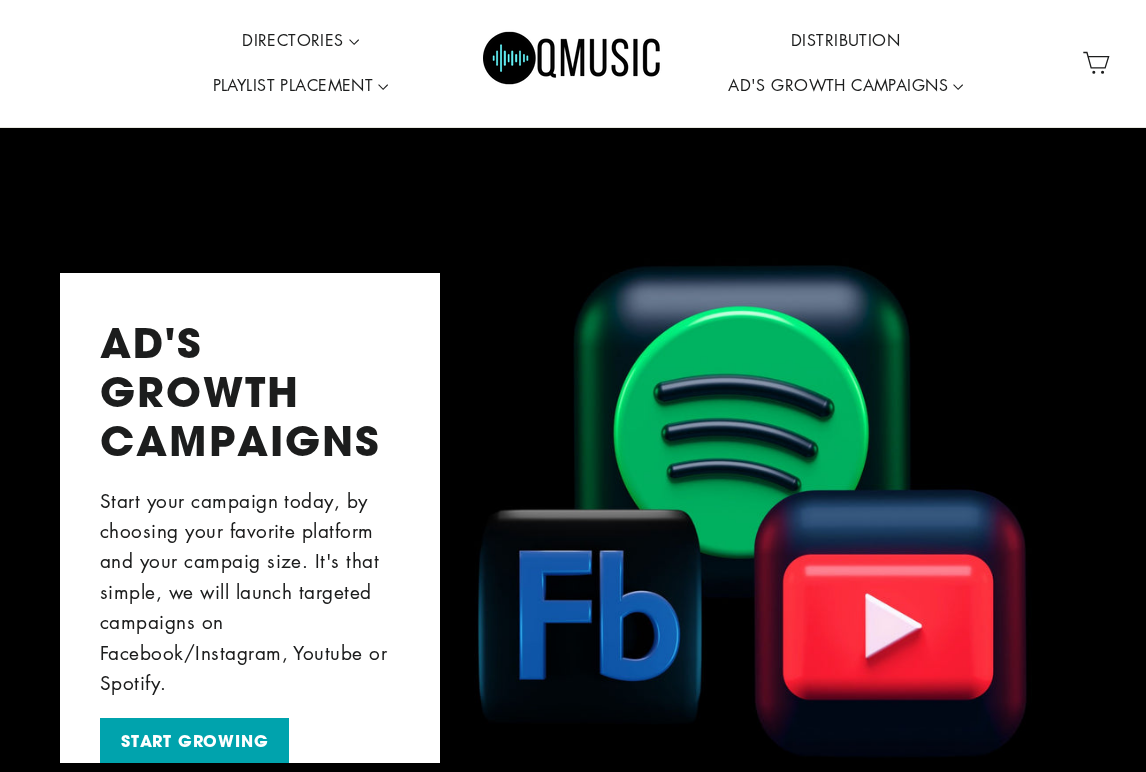click on "DIRECTORIES
VALUE PACKS
Aspiring Pack
Professional Pack
Management Pack
Playlist Curators
Radio Stations
Music Blogs
Live Music Venues
Music Festivals
Booking Agents
Youtube Playlist Contacts
A&R's and Labels
PLAYLIST PLACEMENT
HipHop Playlist Placement
EDM Playlist Placement
Latin Playlist Placement
Pop Playlist Placement
Indie Playlist Placement" at bounding box center [301, 63] 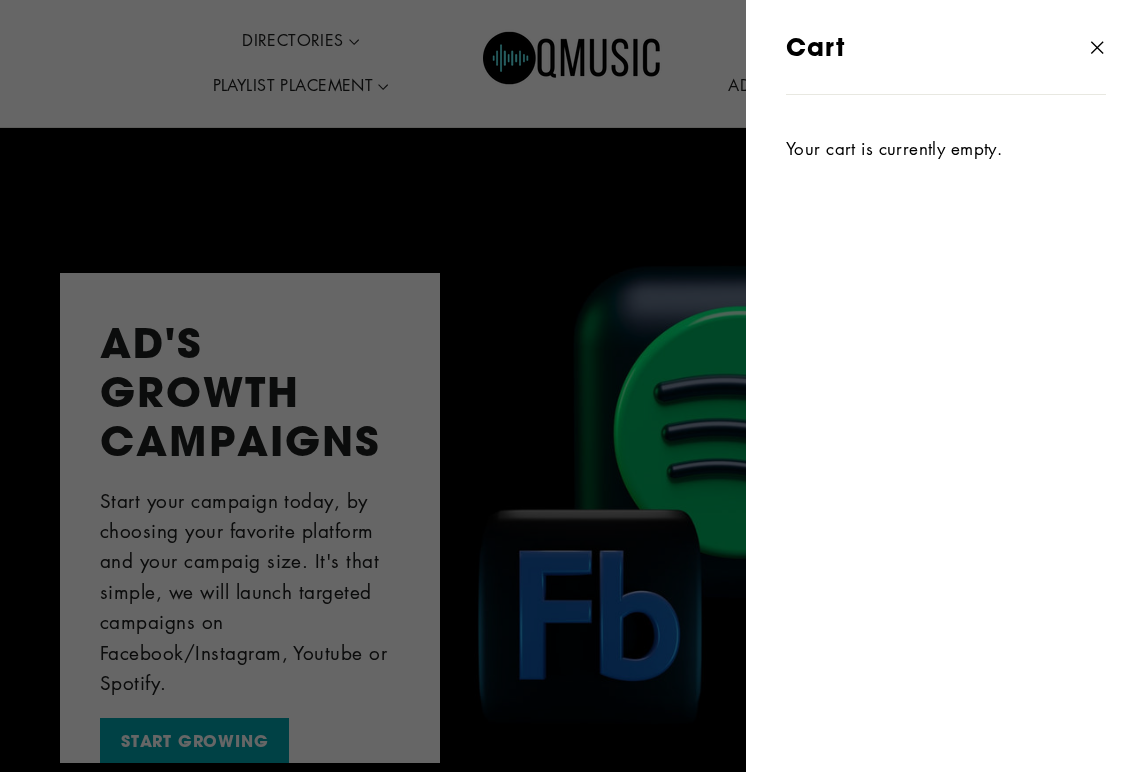 click 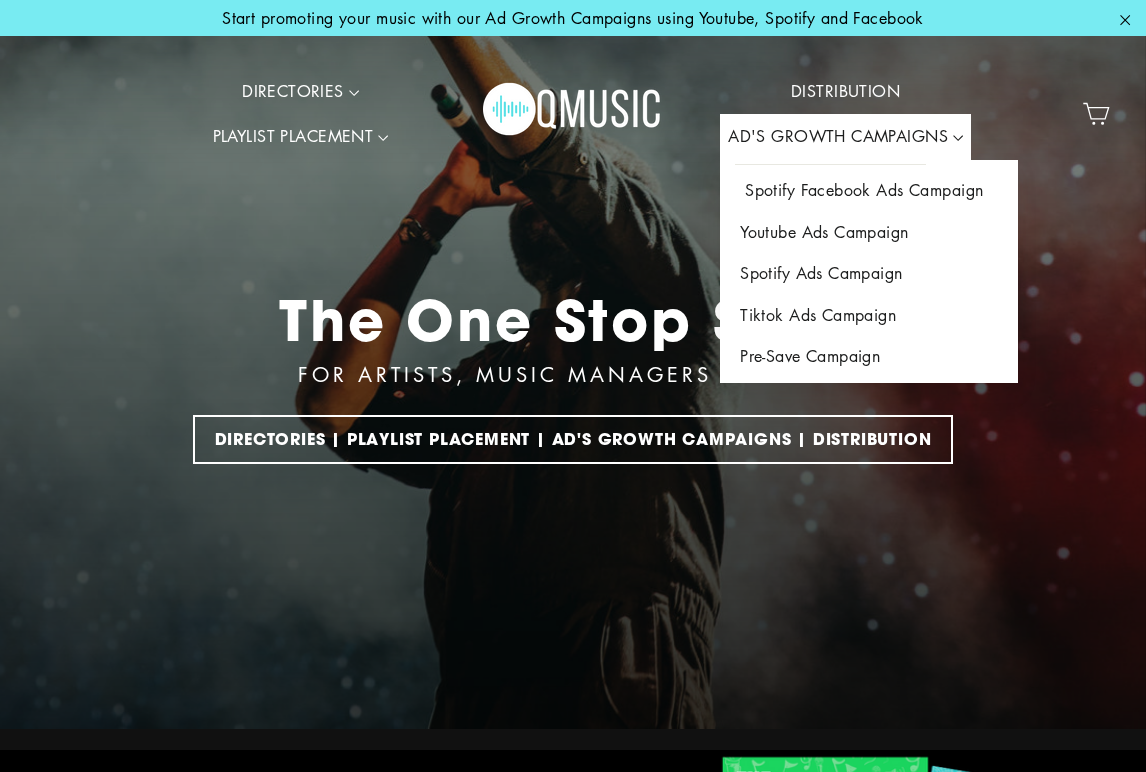 scroll, scrollTop: 0, scrollLeft: 0, axis: both 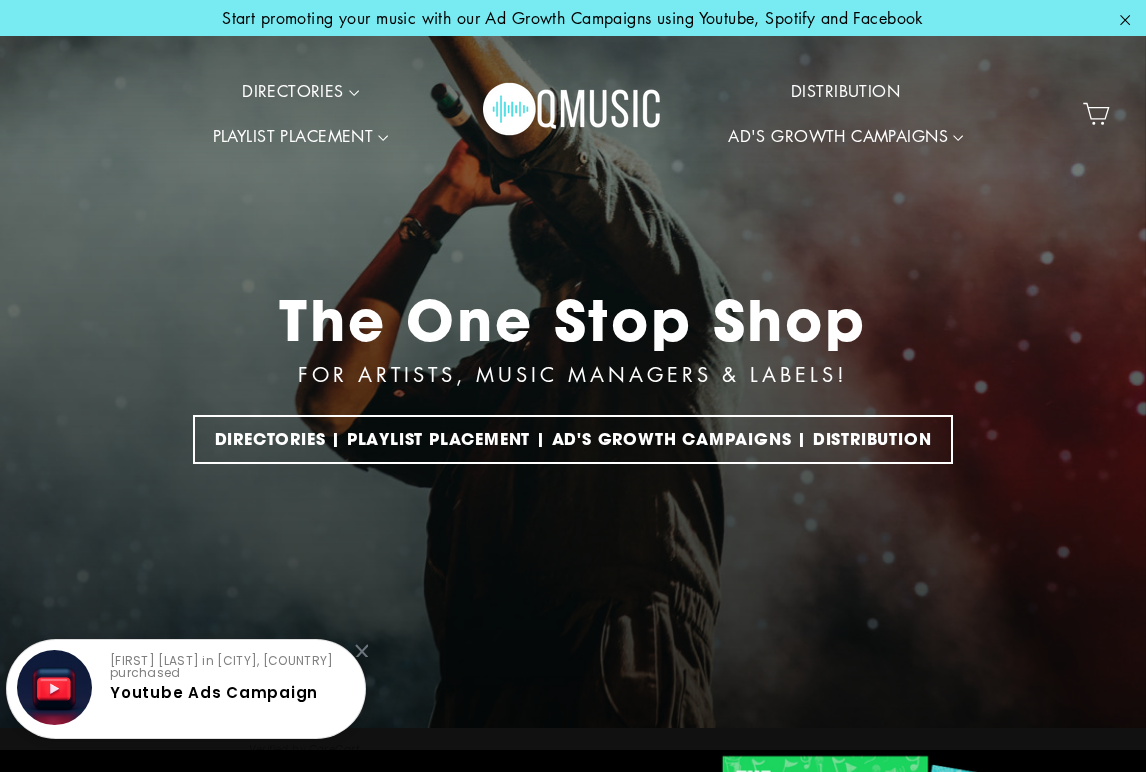 click 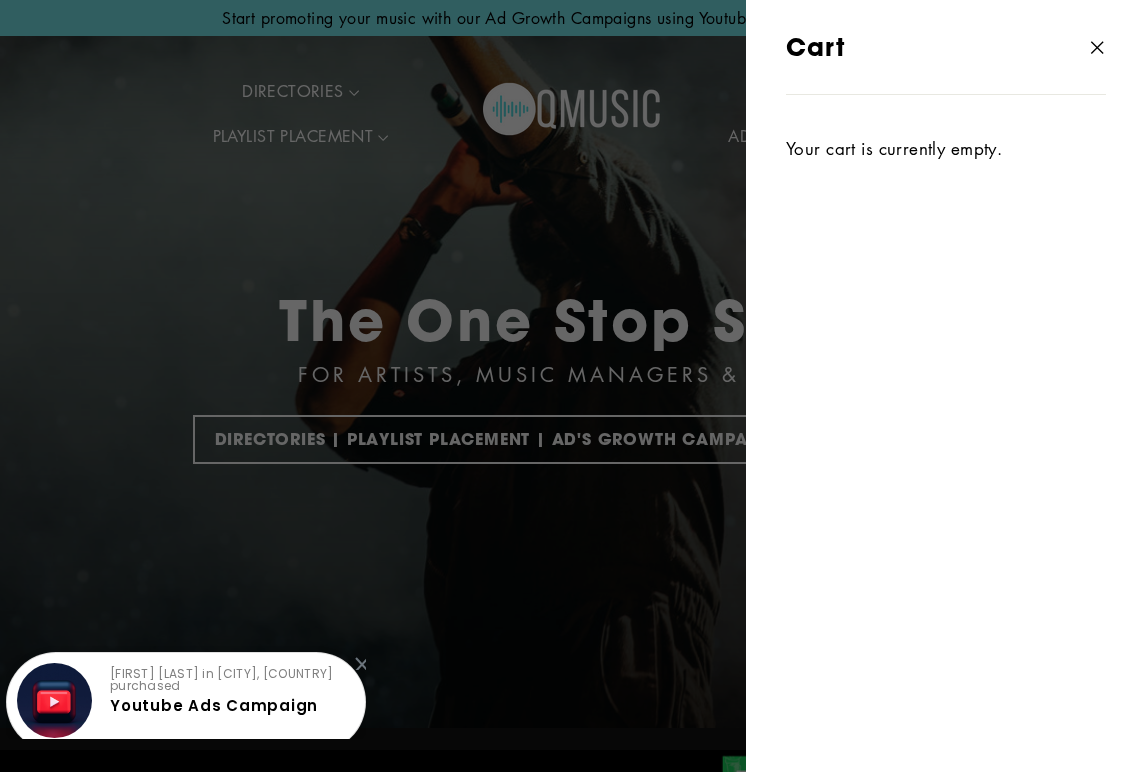 click 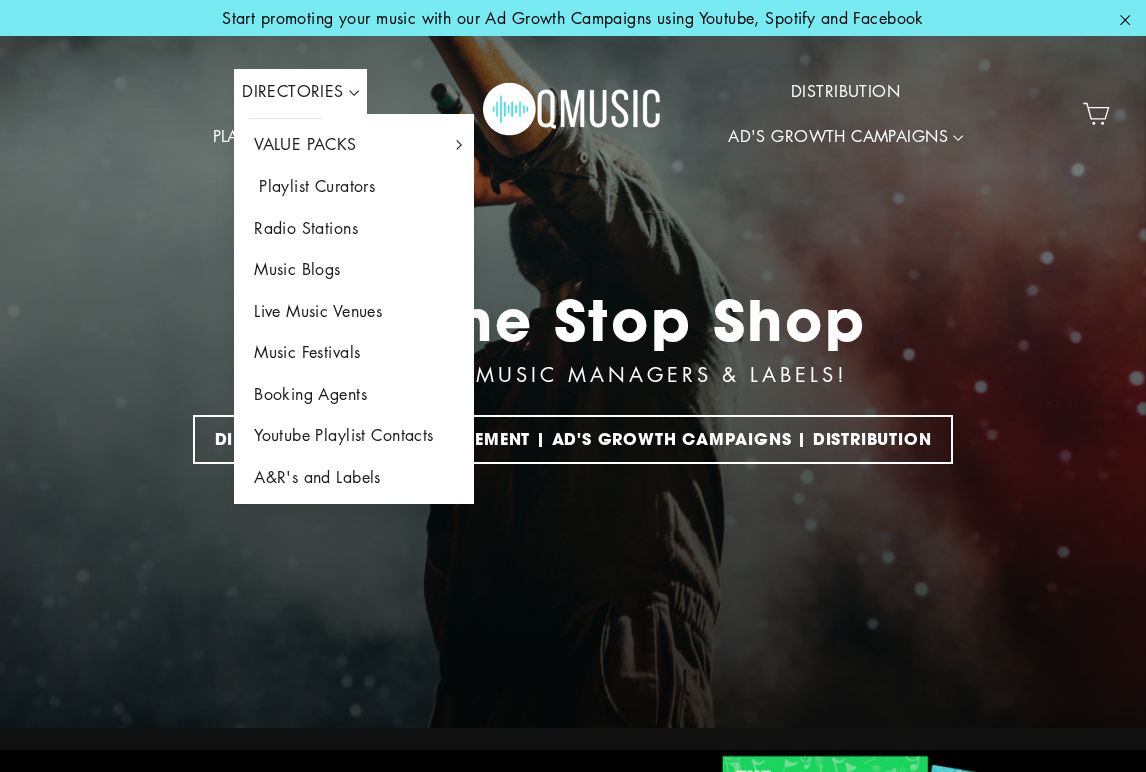 click on "Playlist Curators" at bounding box center [354, 187] 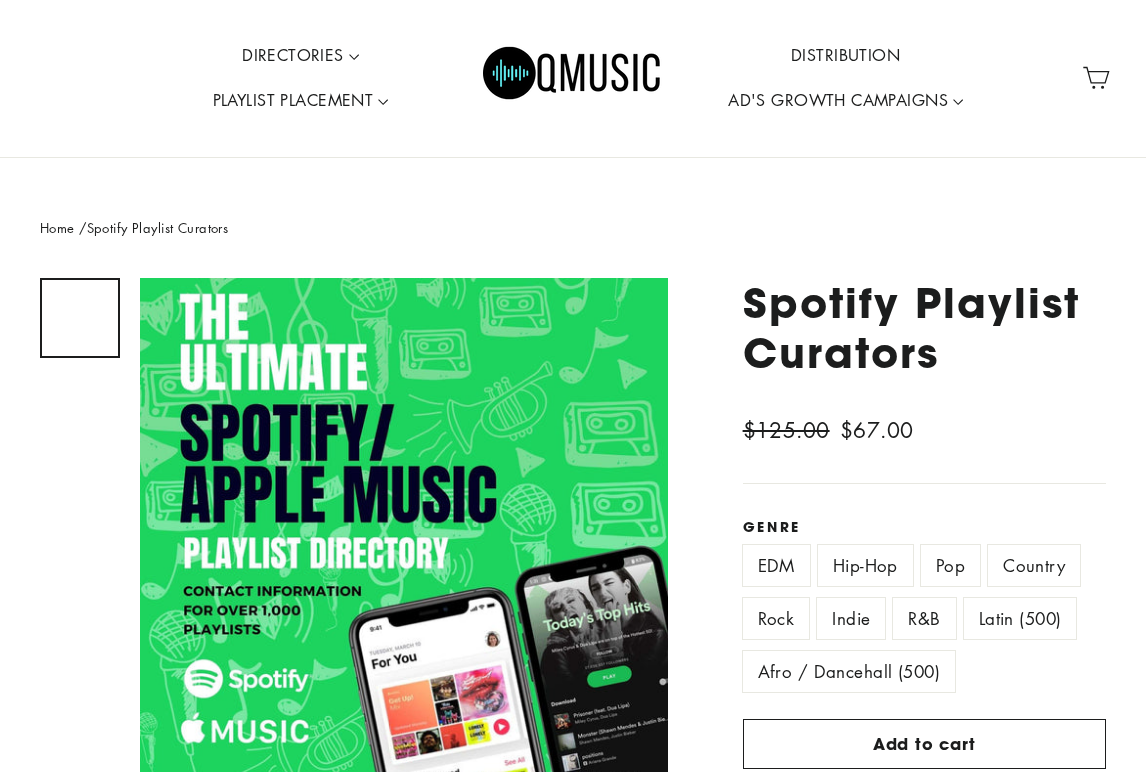 scroll, scrollTop: 0, scrollLeft: 0, axis: both 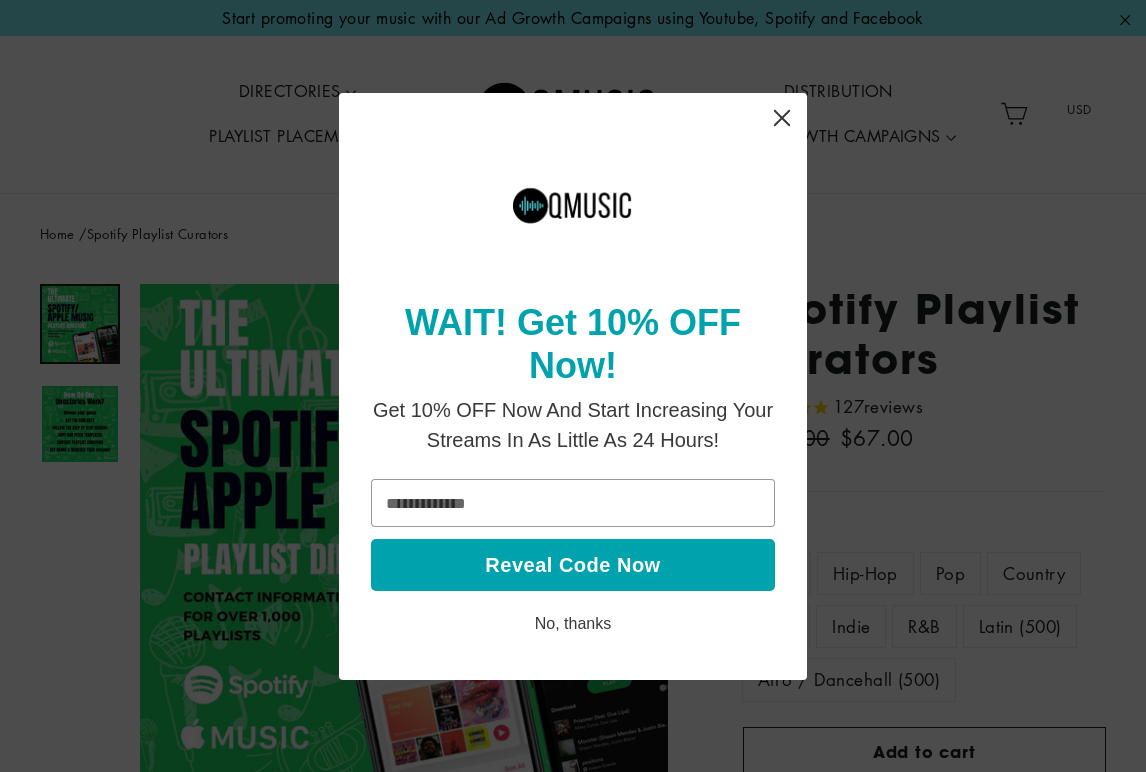 click 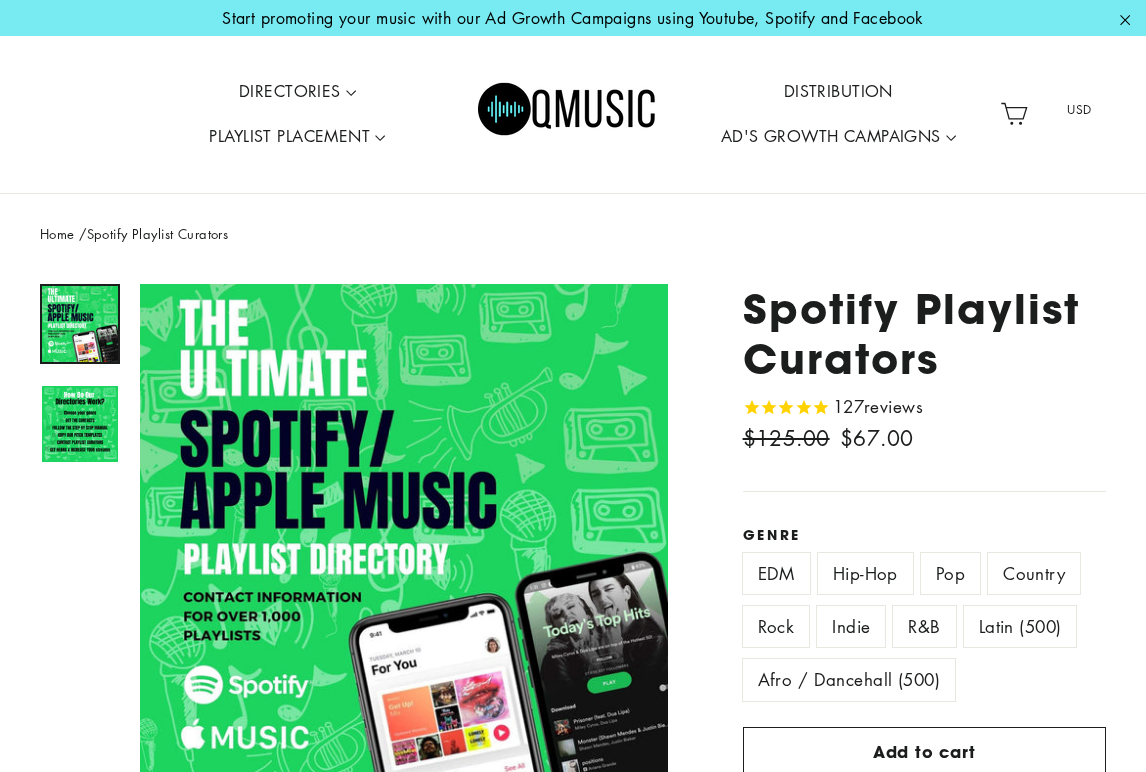 scroll, scrollTop: 0, scrollLeft: 0, axis: both 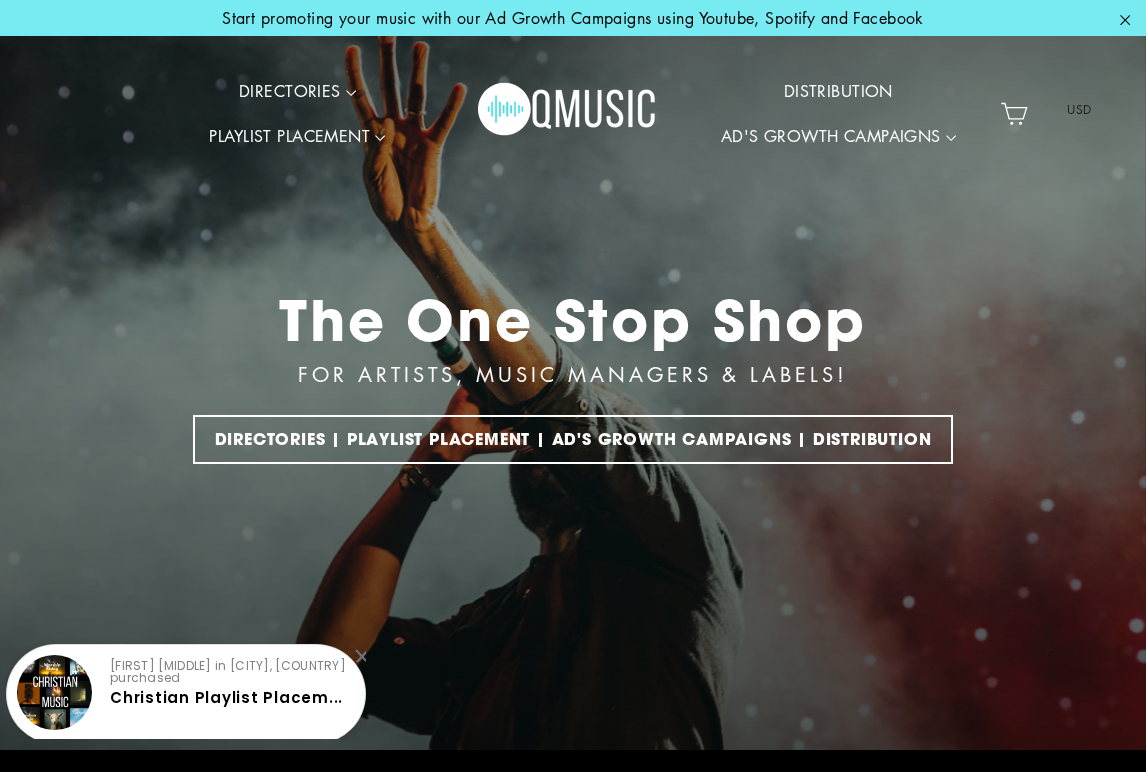click at bounding box center (568, 114) 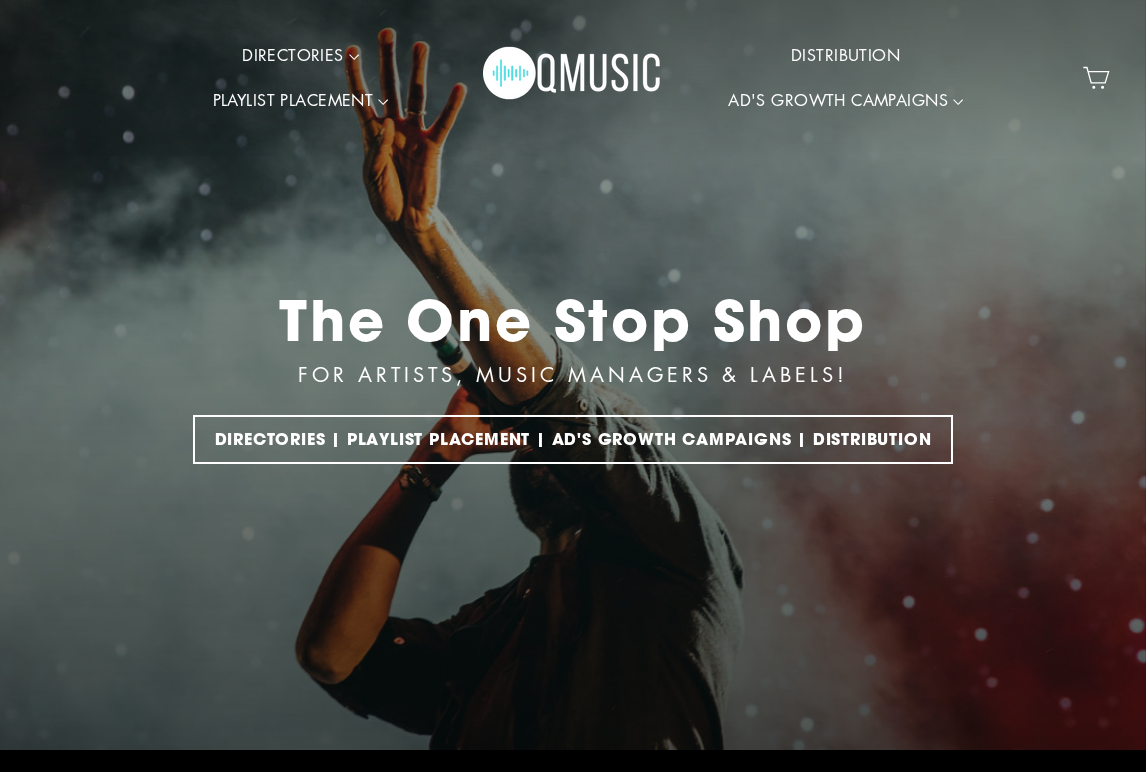 scroll, scrollTop: 0, scrollLeft: 0, axis: both 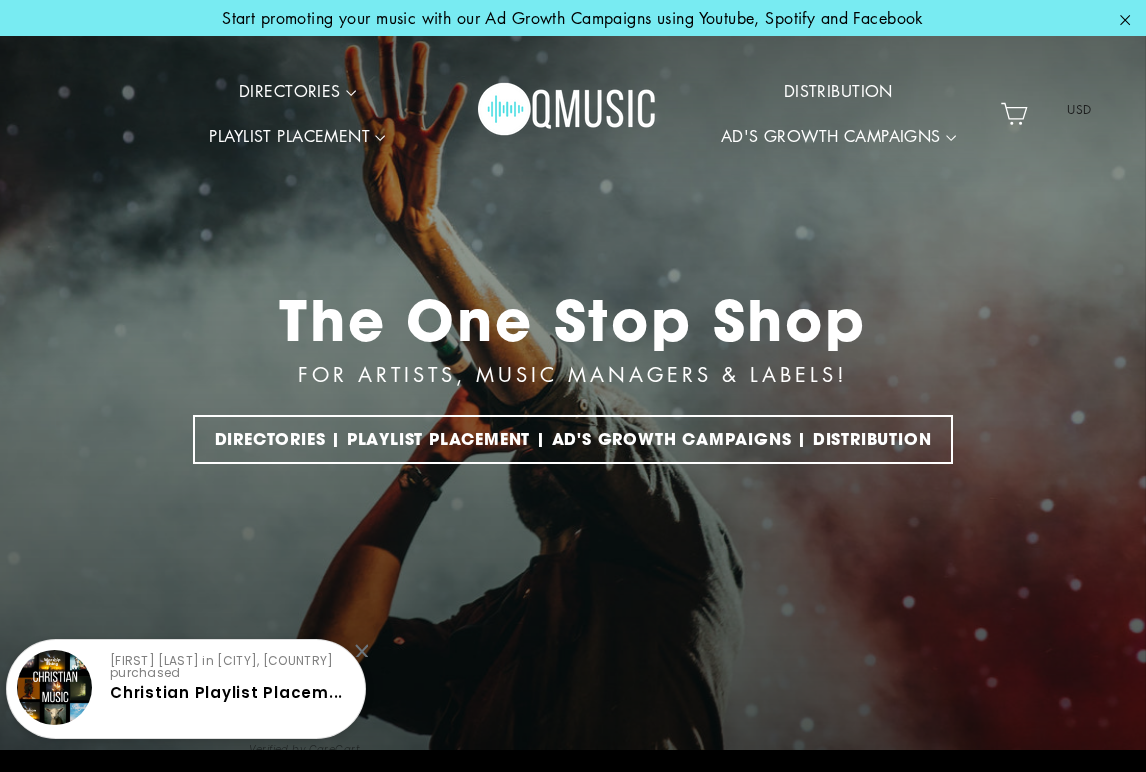 click on "jeffrey d. in Fort Worth, United States purchased
Christian Playlist Placem..." at bounding box center [232, 694] 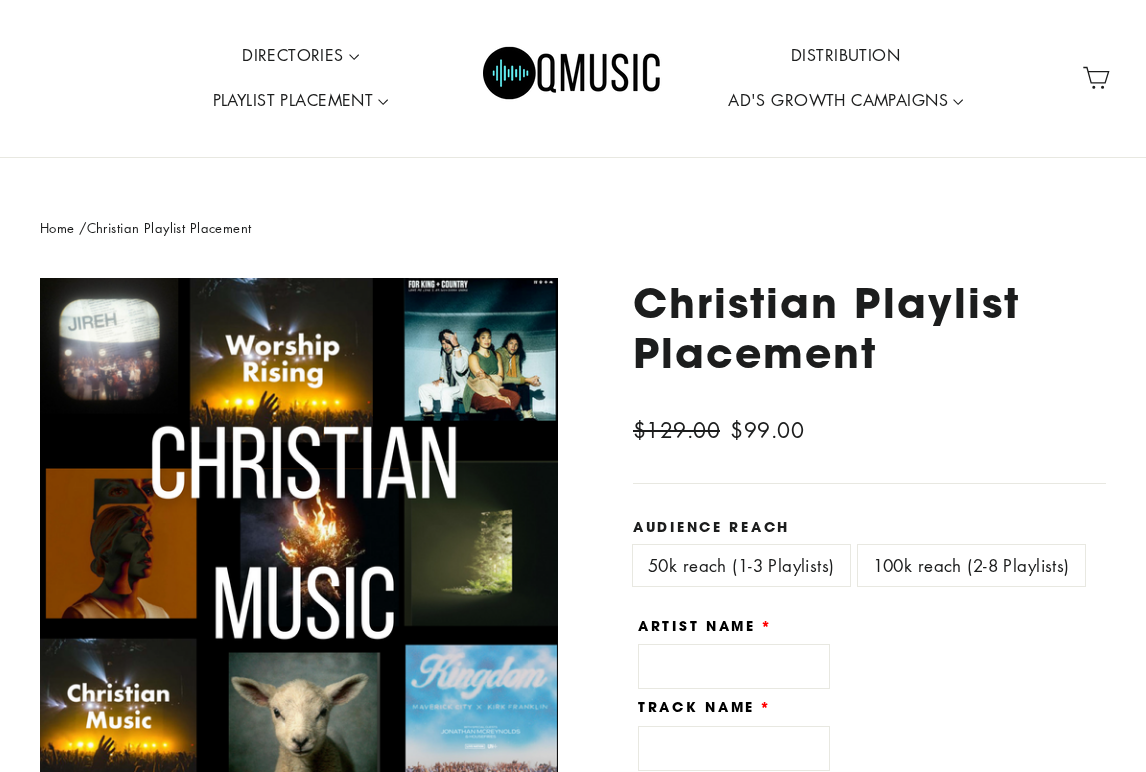 scroll, scrollTop: 0, scrollLeft: 0, axis: both 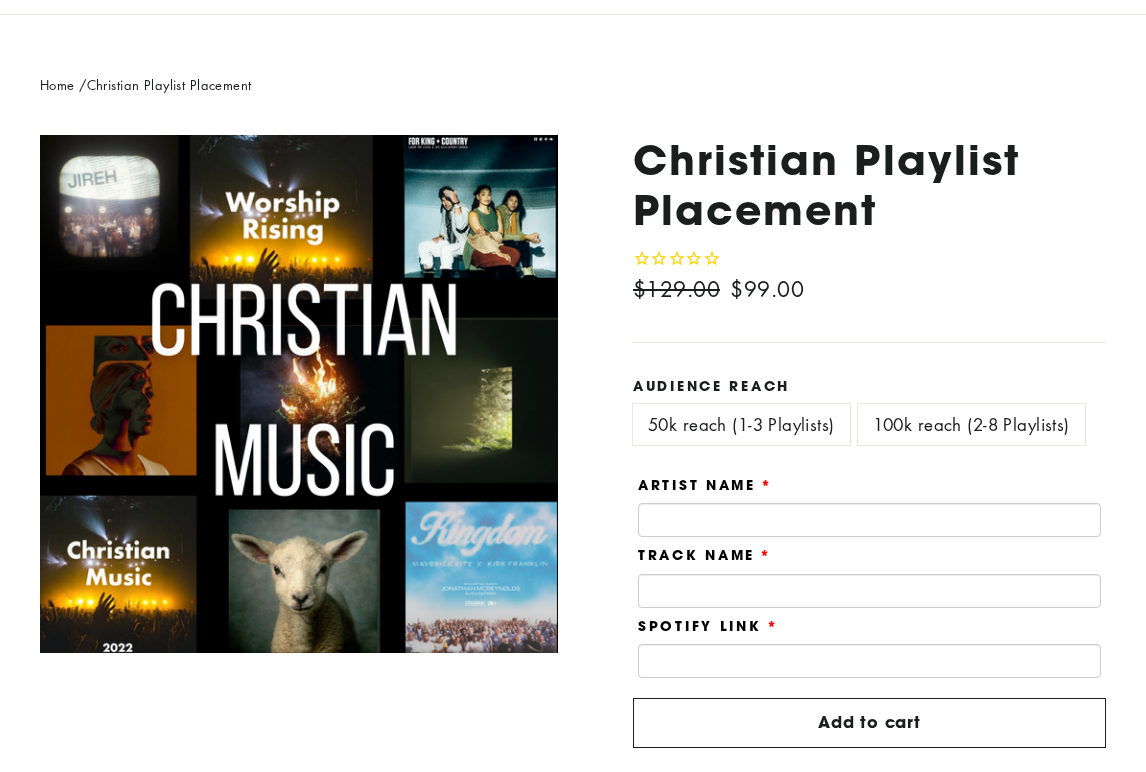 click on "100k reach (2-8 Playlists)" at bounding box center (971, 424) 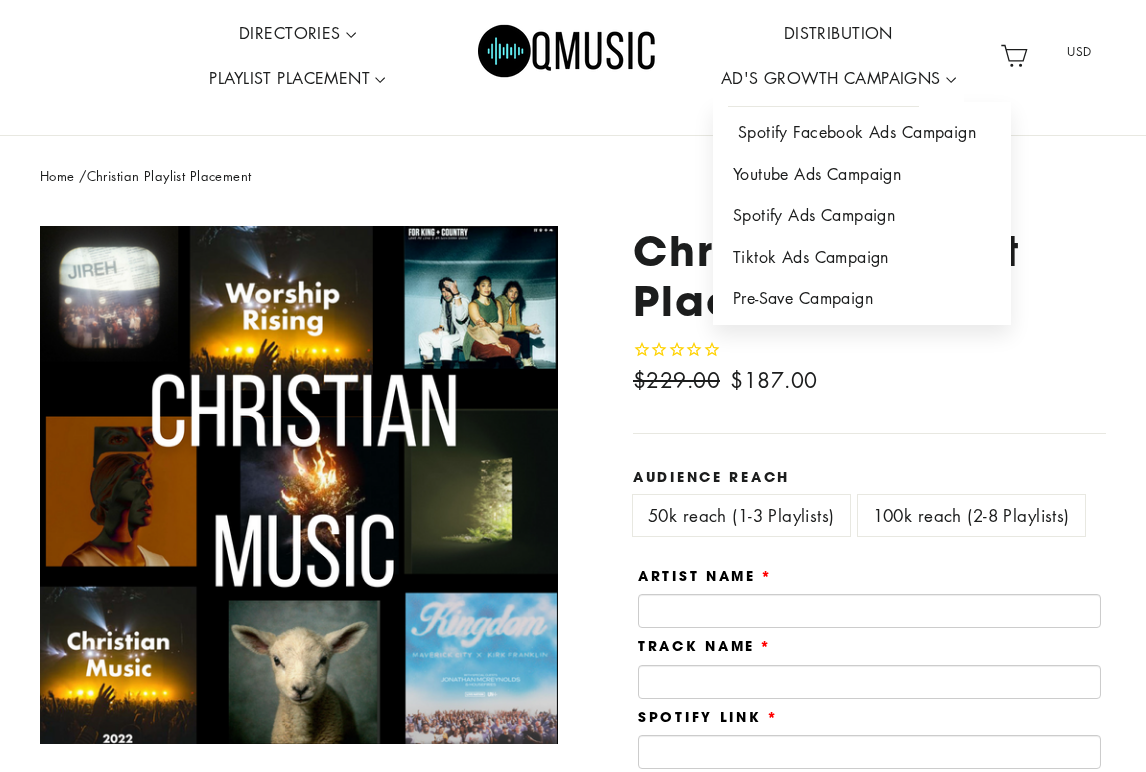 scroll, scrollTop: 129, scrollLeft: 0, axis: vertical 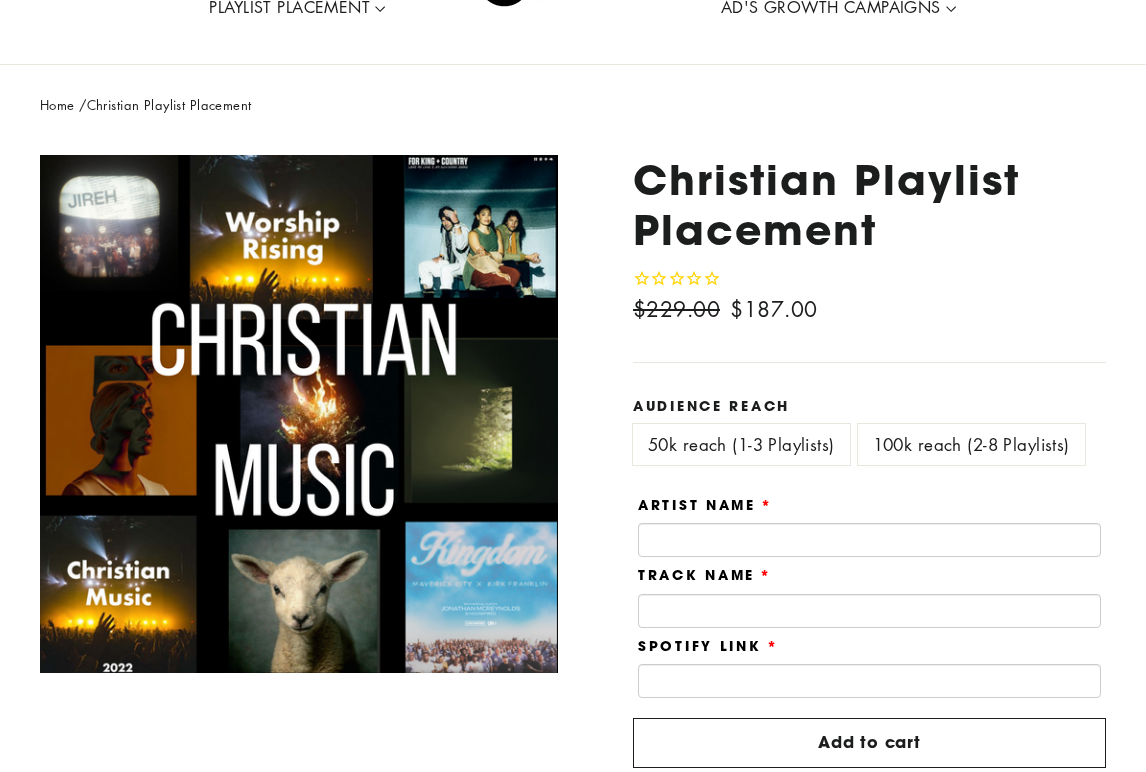 click on "**********" at bounding box center (847, 629) 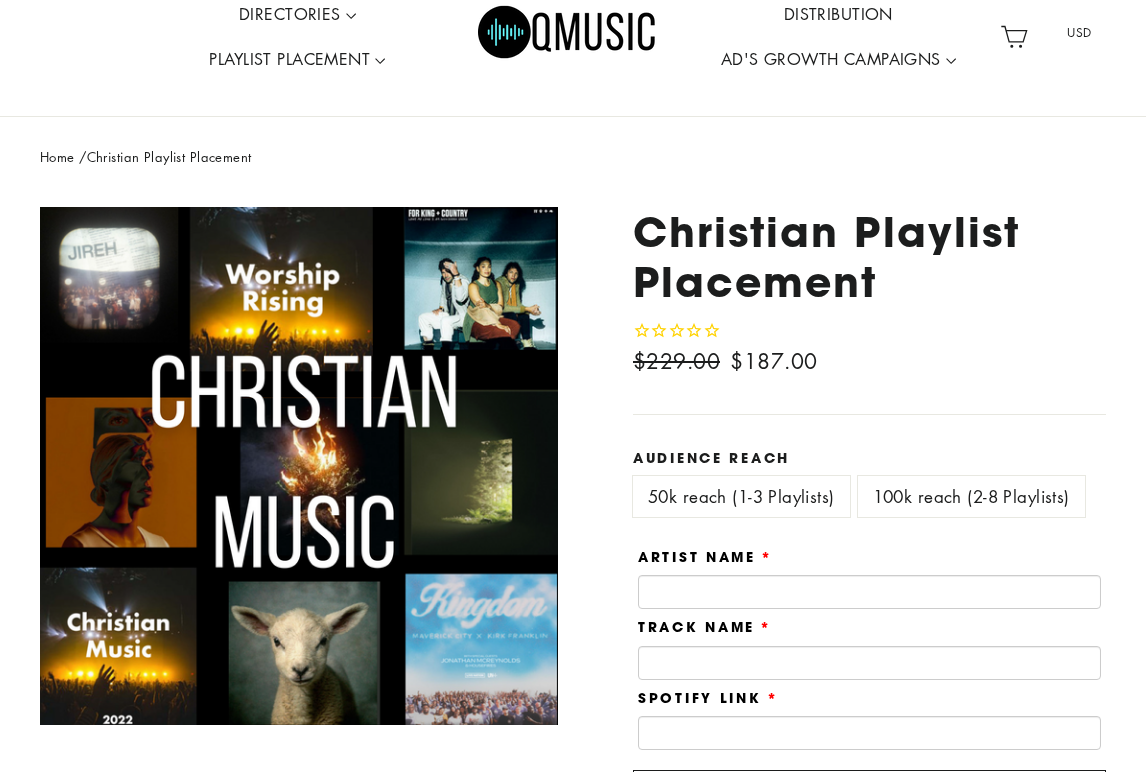 scroll, scrollTop: 95, scrollLeft: 0, axis: vertical 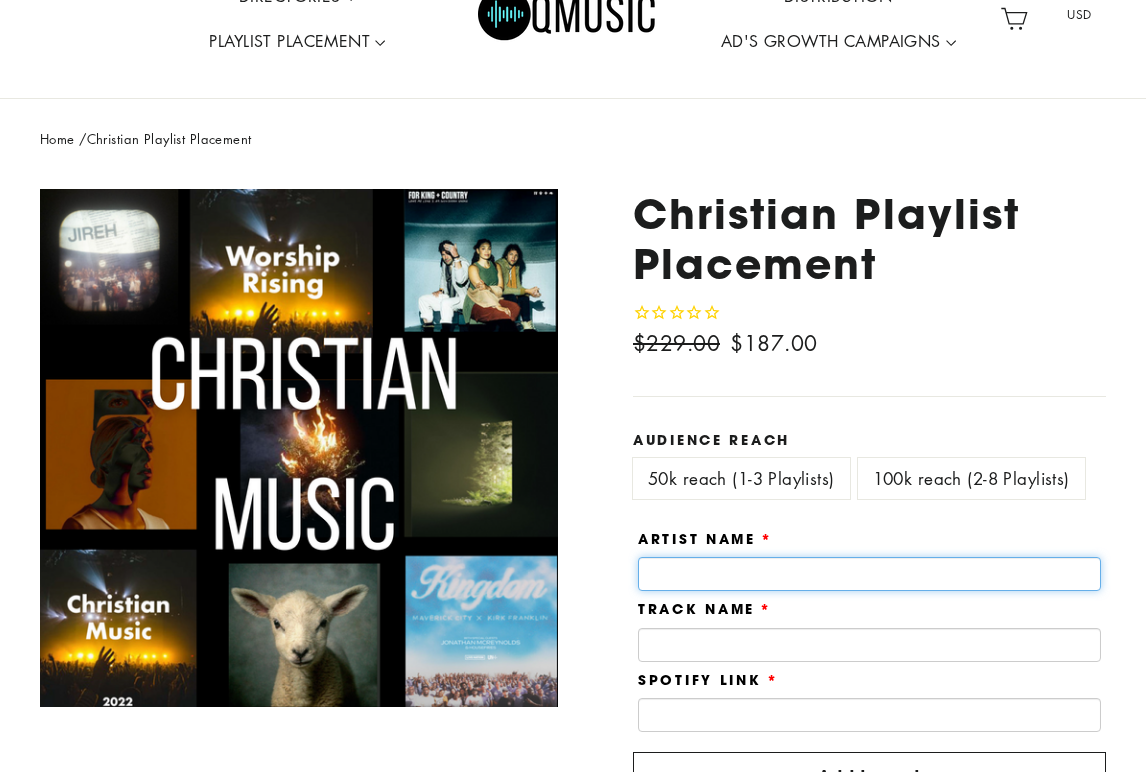 click at bounding box center [869, 574] 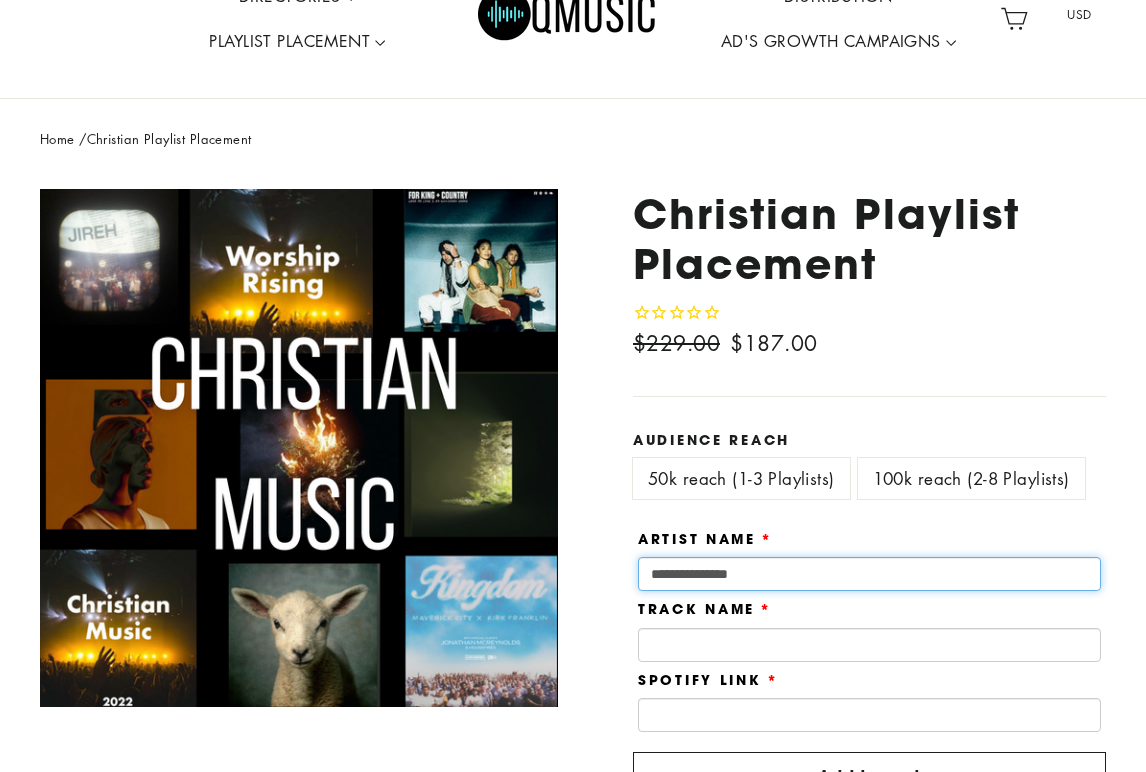 type on "**********" 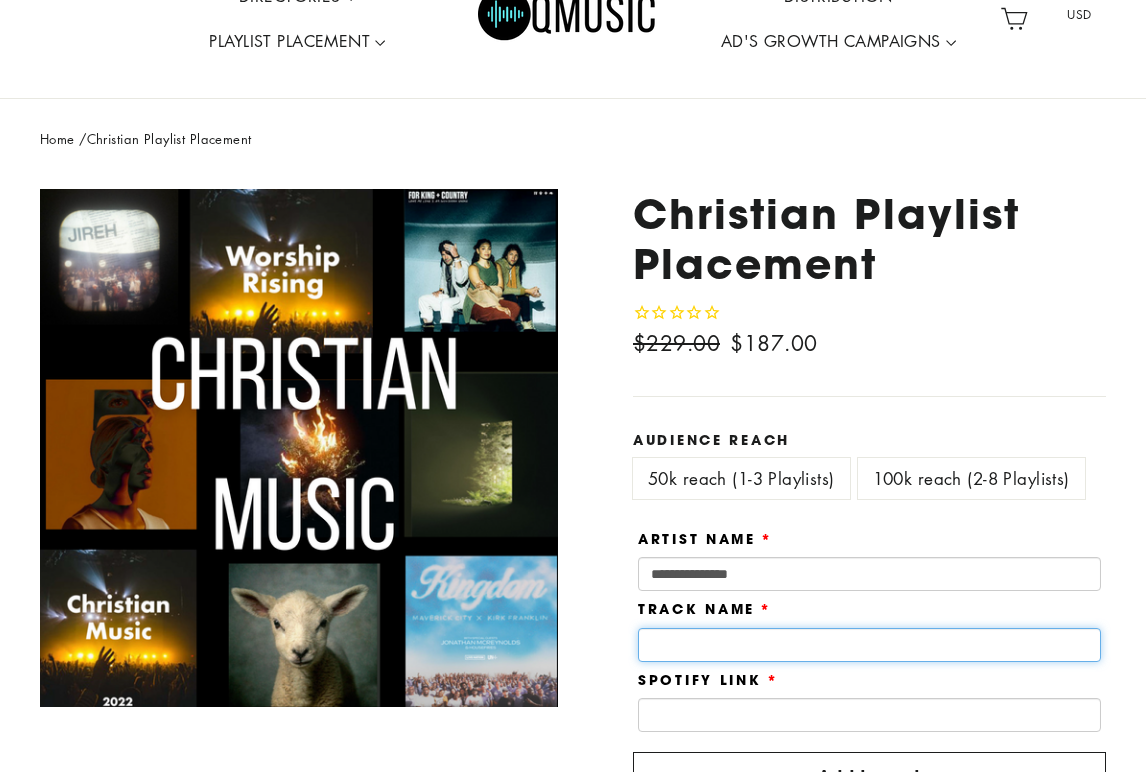 click at bounding box center (869, 645) 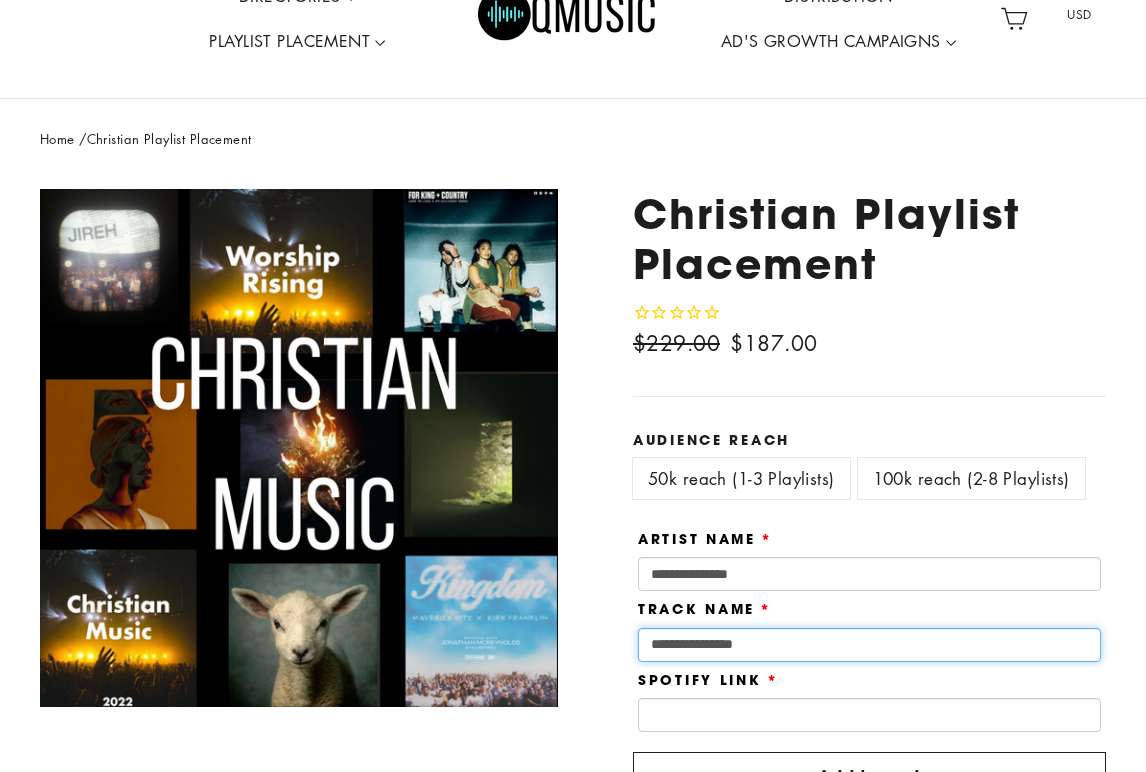 type on "**********" 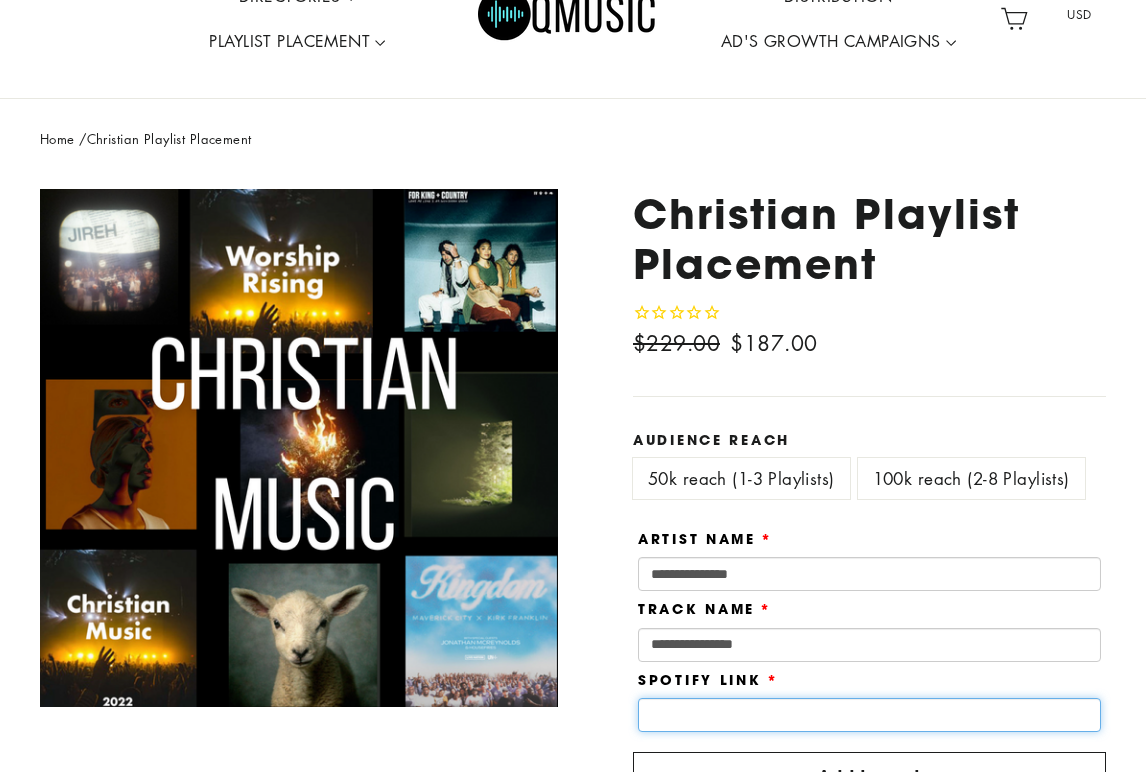 click at bounding box center (869, 715) 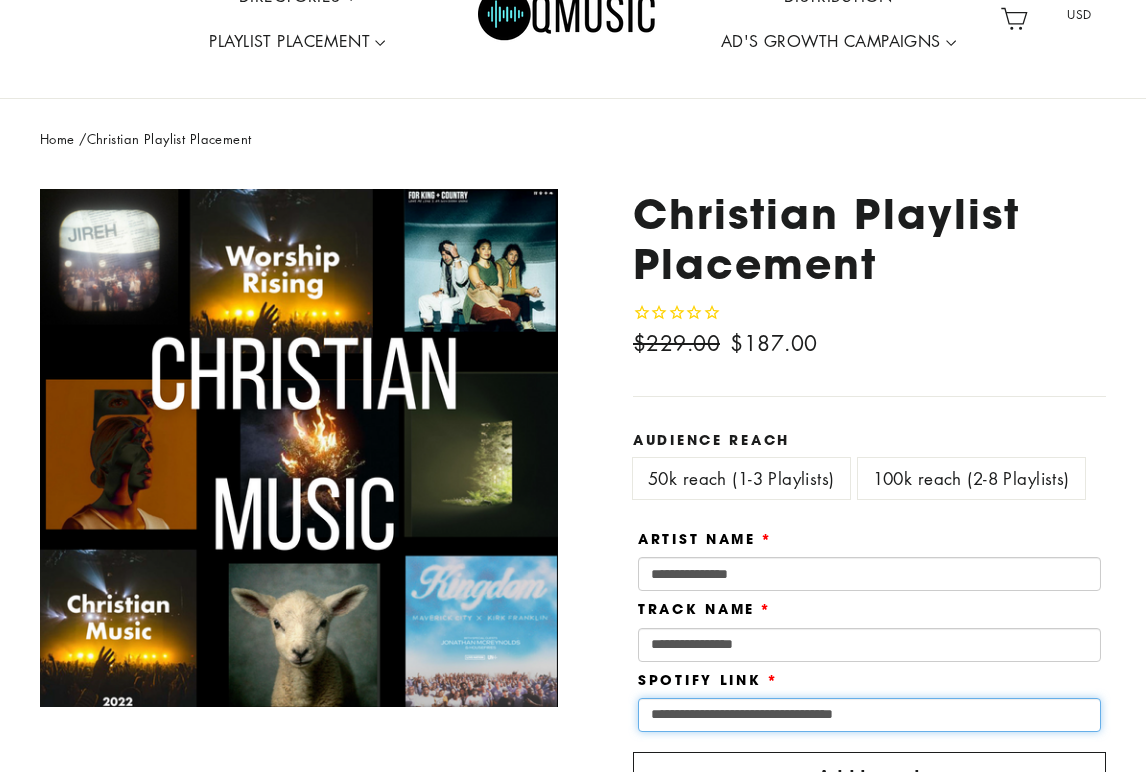 drag, startPoint x: 742, startPoint y: 713, endPoint x: 616, endPoint y: 711, distance: 126.01587 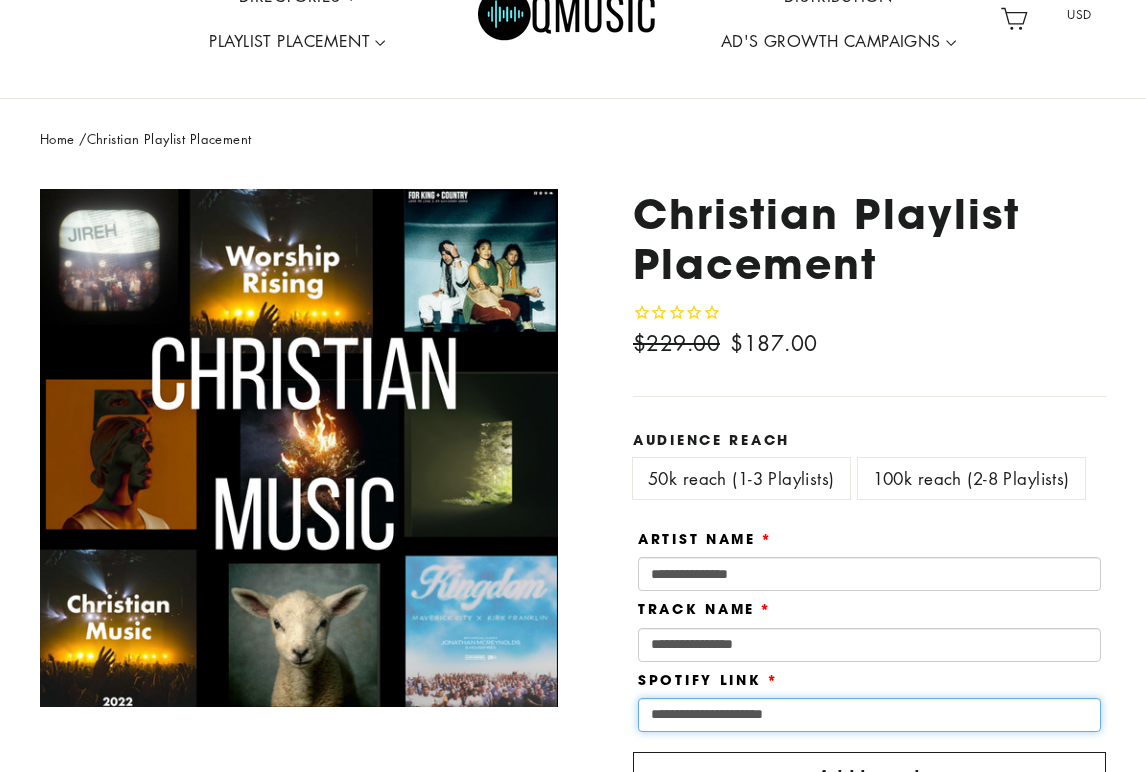 drag, startPoint x: 859, startPoint y: 706, endPoint x: 649, endPoint y: 706, distance: 210 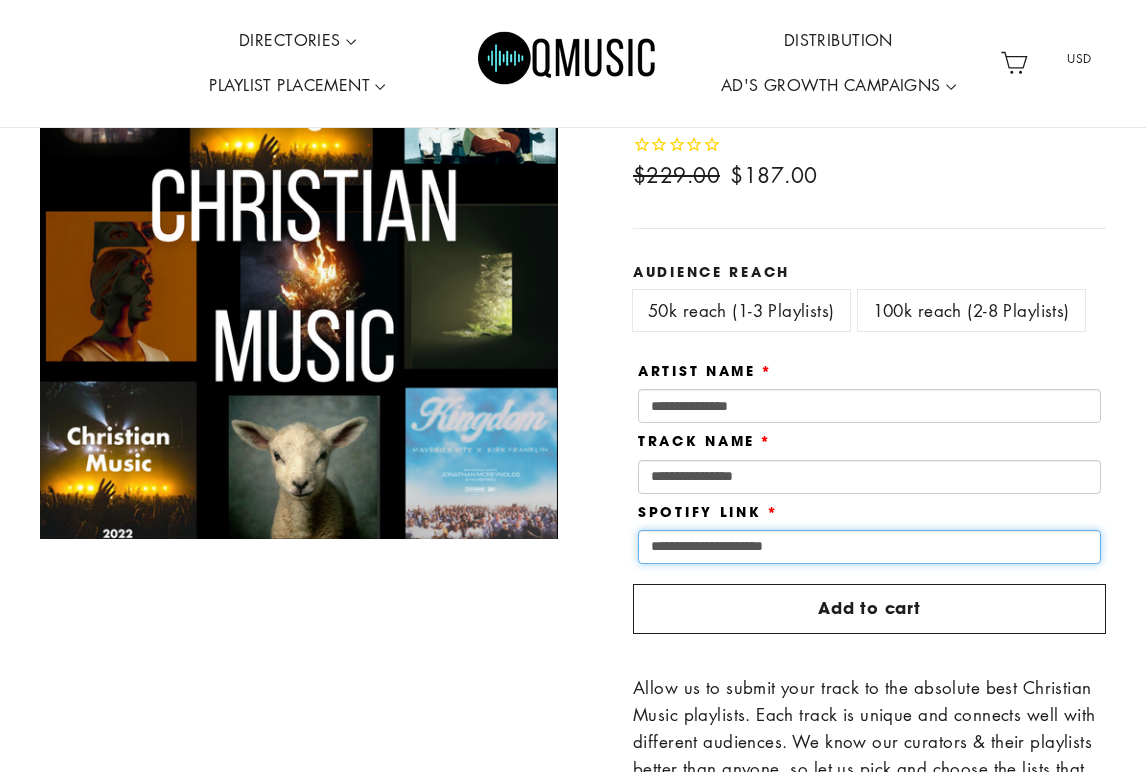 click on "**********" at bounding box center (869, 547) 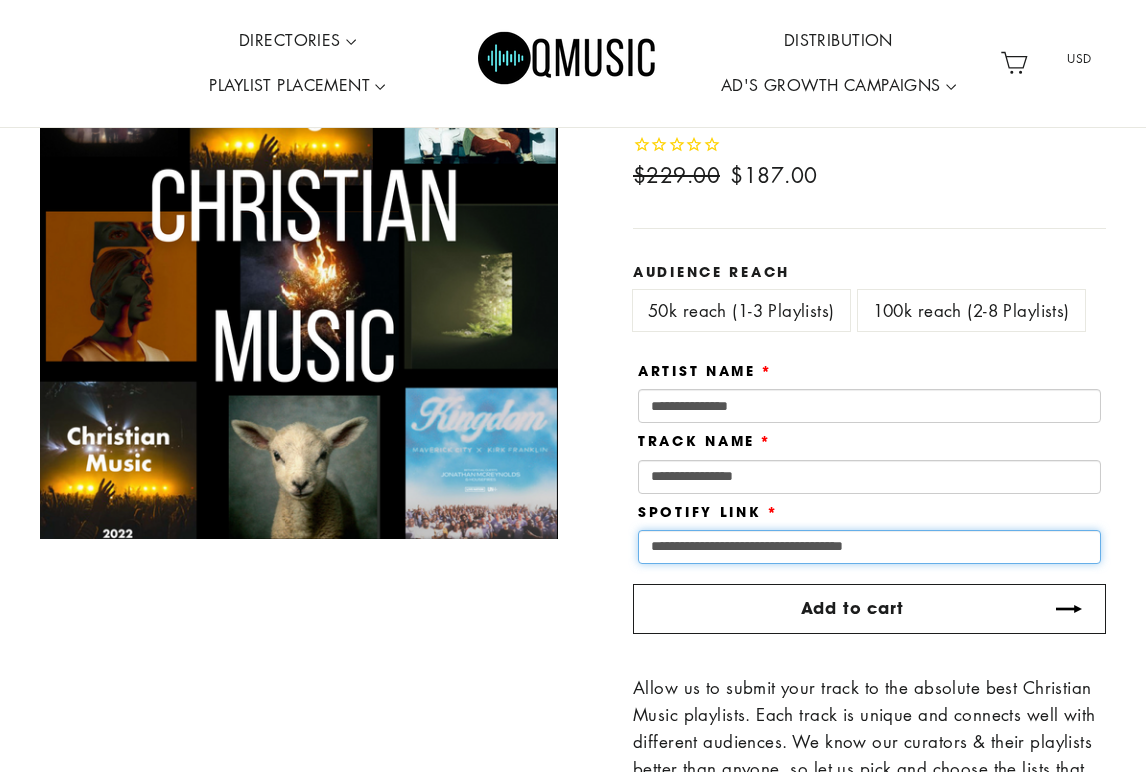 type on "**********" 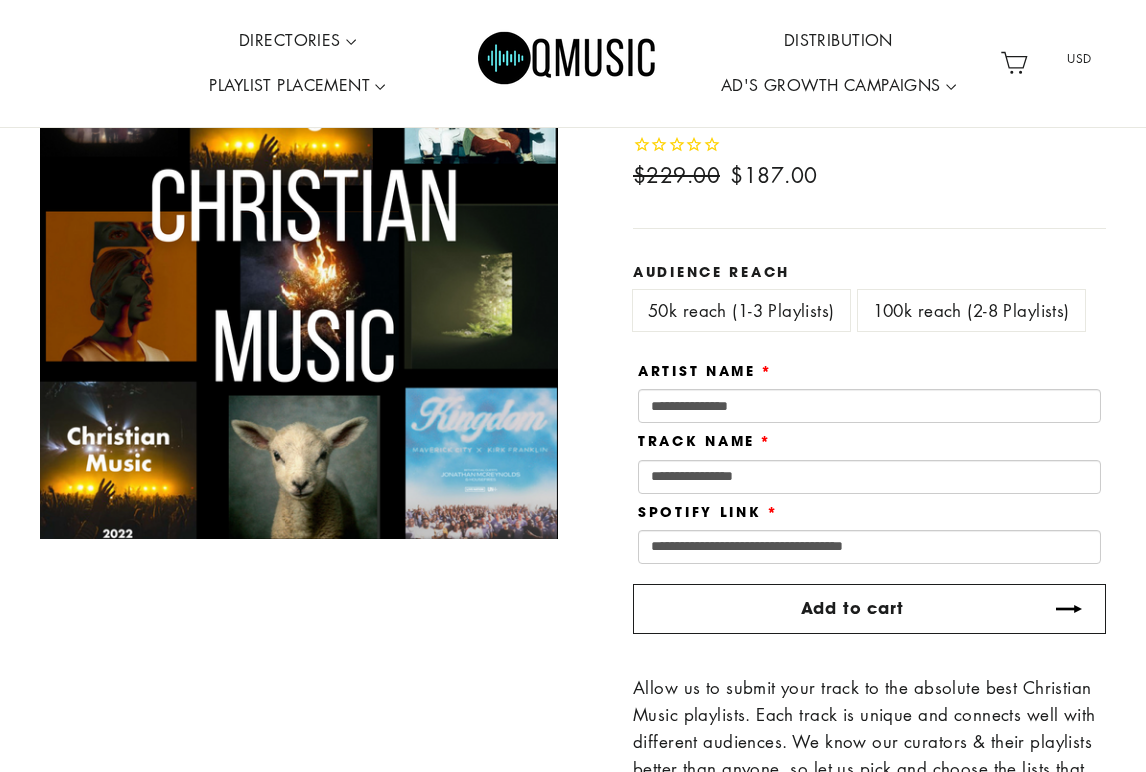 click on "Add to cart" at bounding box center [869, 609] 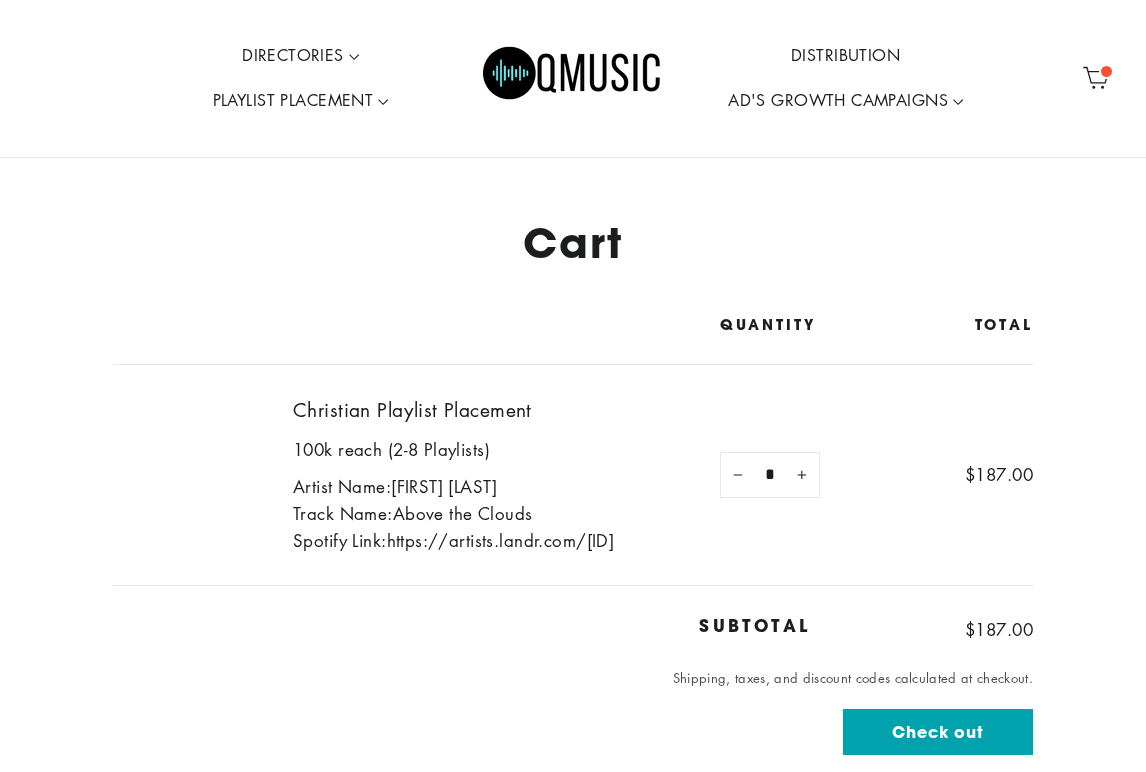 scroll, scrollTop: 0, scrollLeft: 0, axis: both 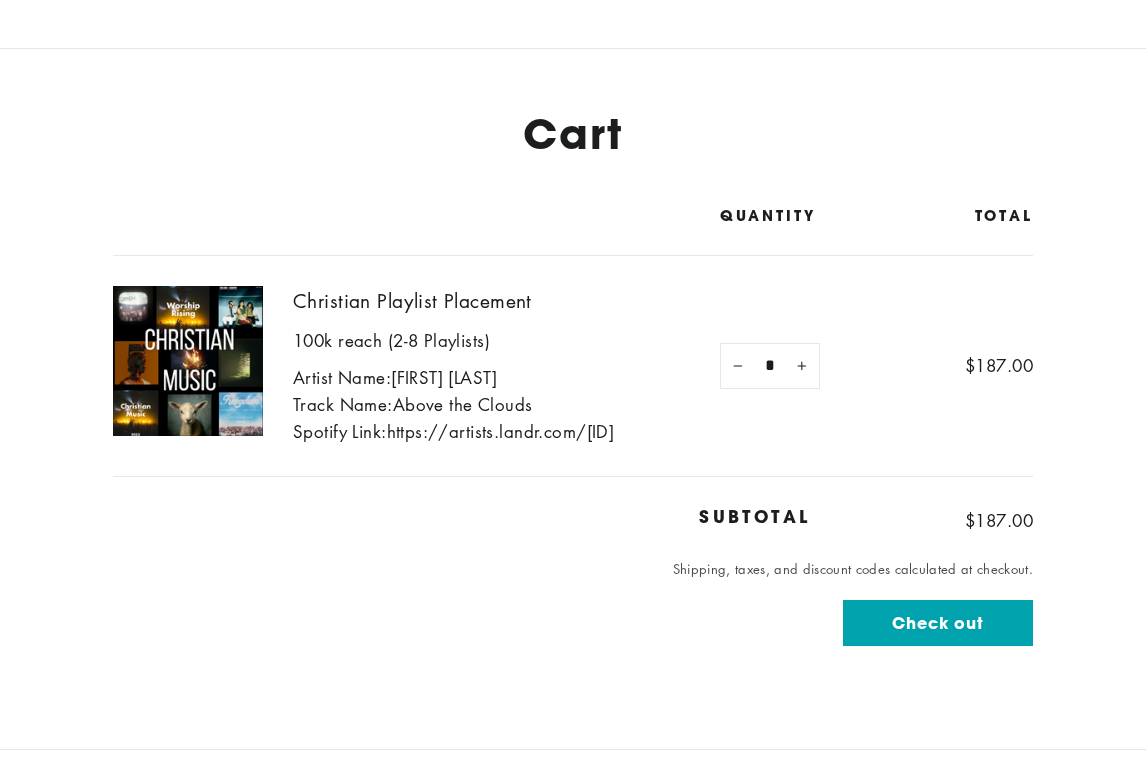 click on "Check out" at bounding box center (938, 623) 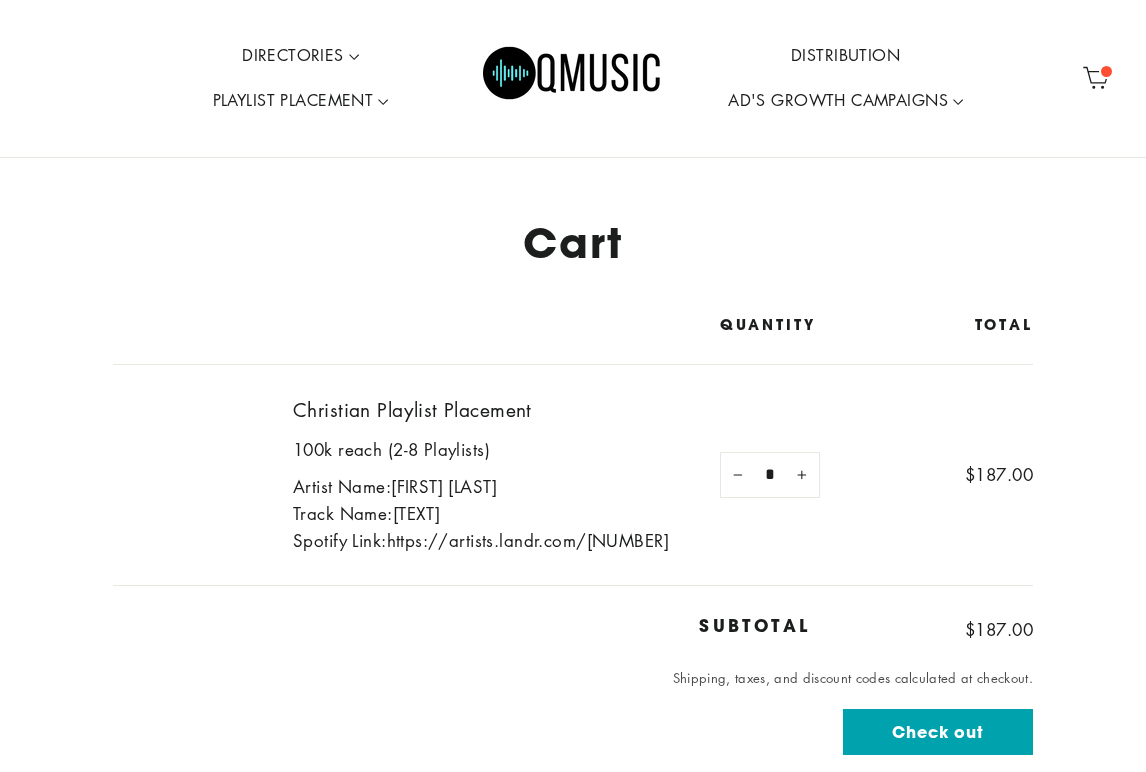 scroll, scrollTop: 0, scrollLeft: 0, axis: both 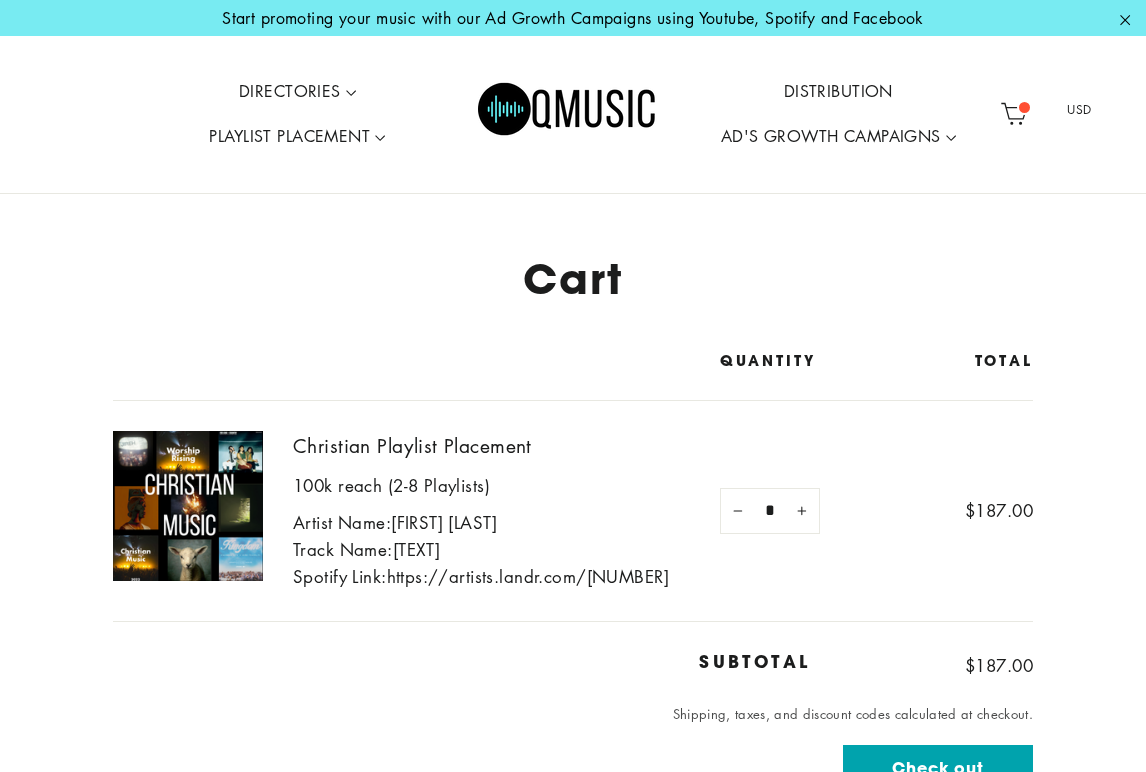 click 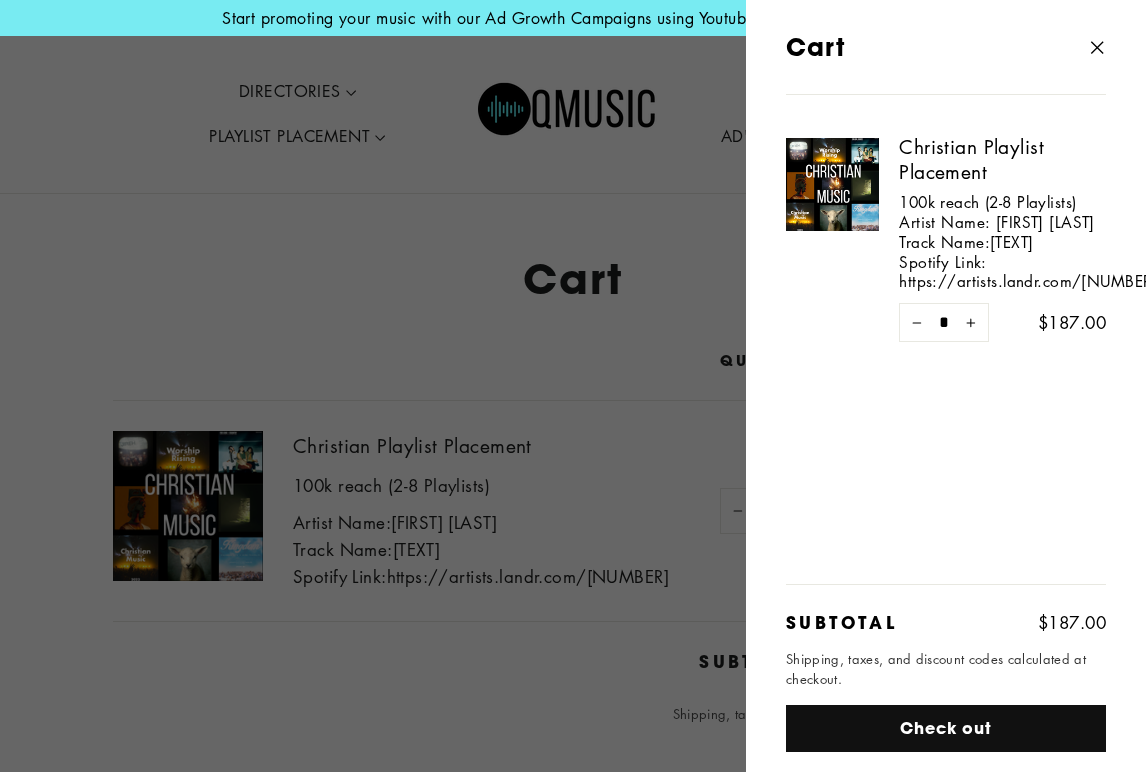 click 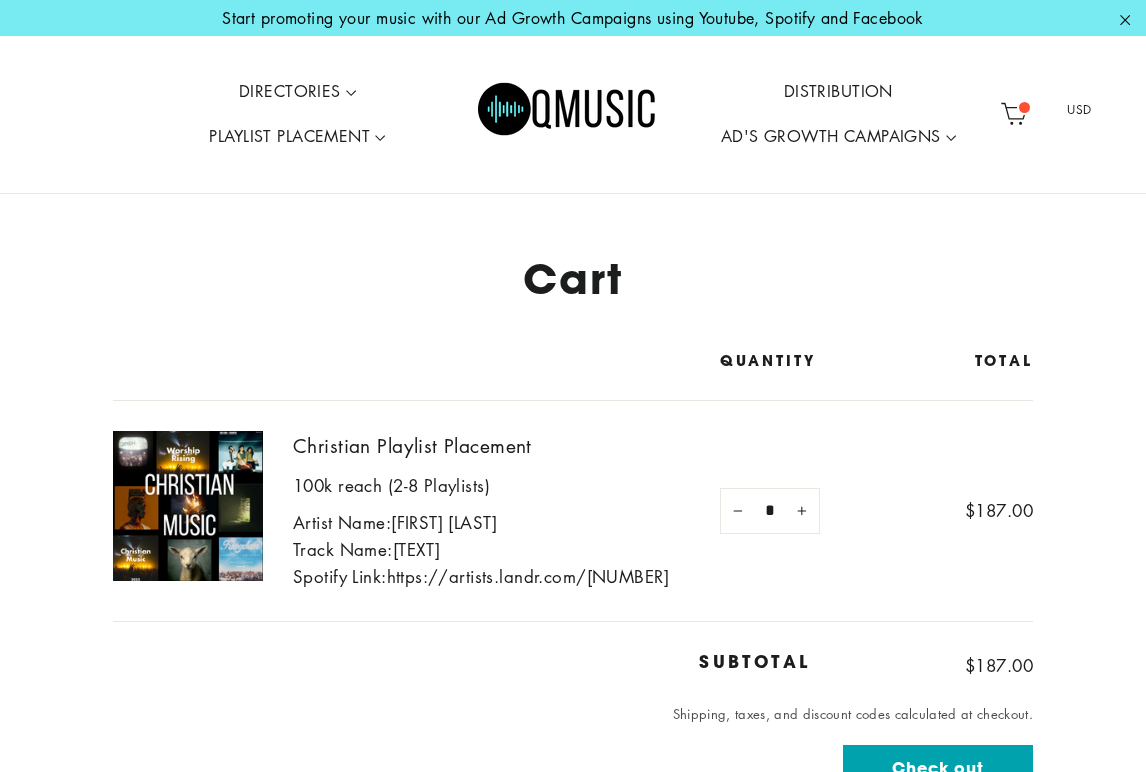 scroll, scrollTop: 0, scrollLeft: 0, axis: both 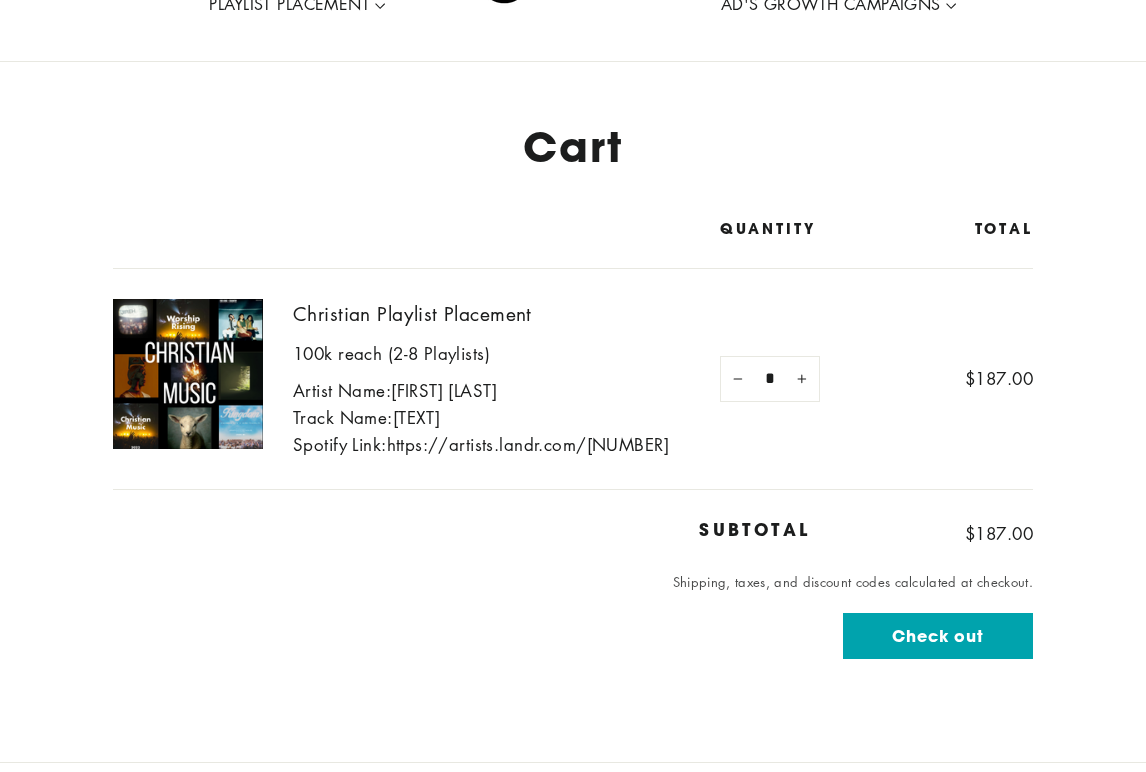 click on "Check out" at bounding box center [938, 636] 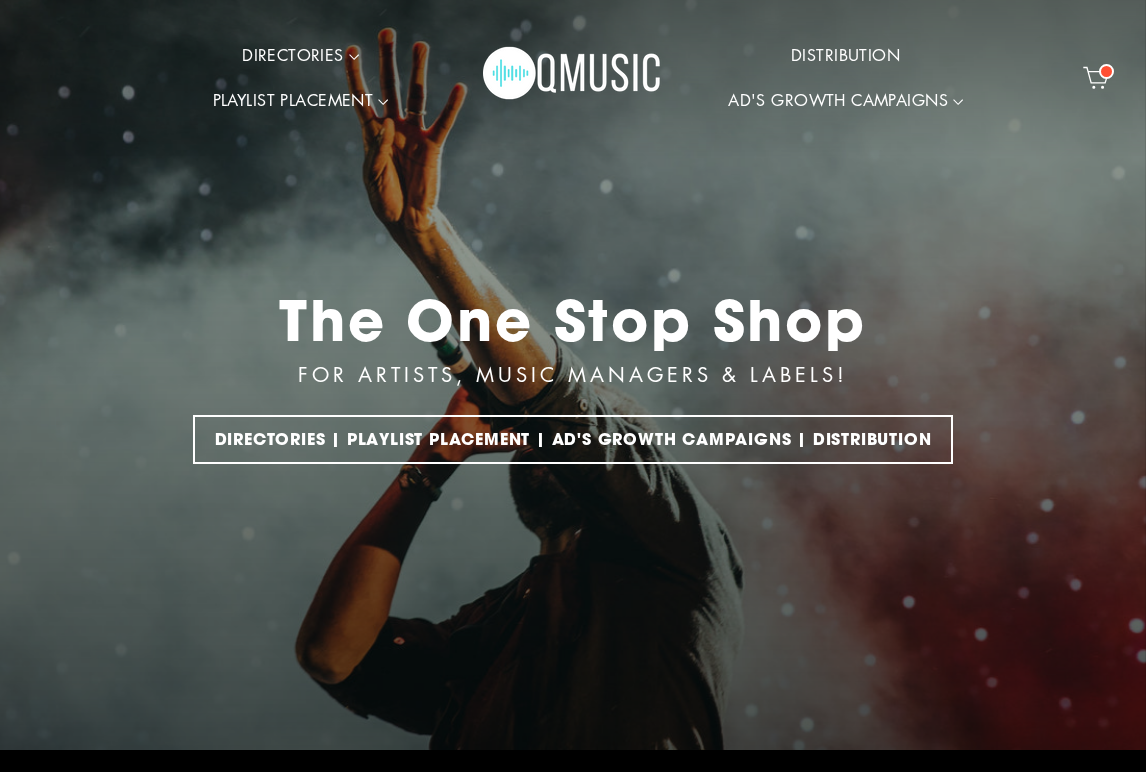 scroll, scrollTop: 0, scrollLeft: 0, axis: both 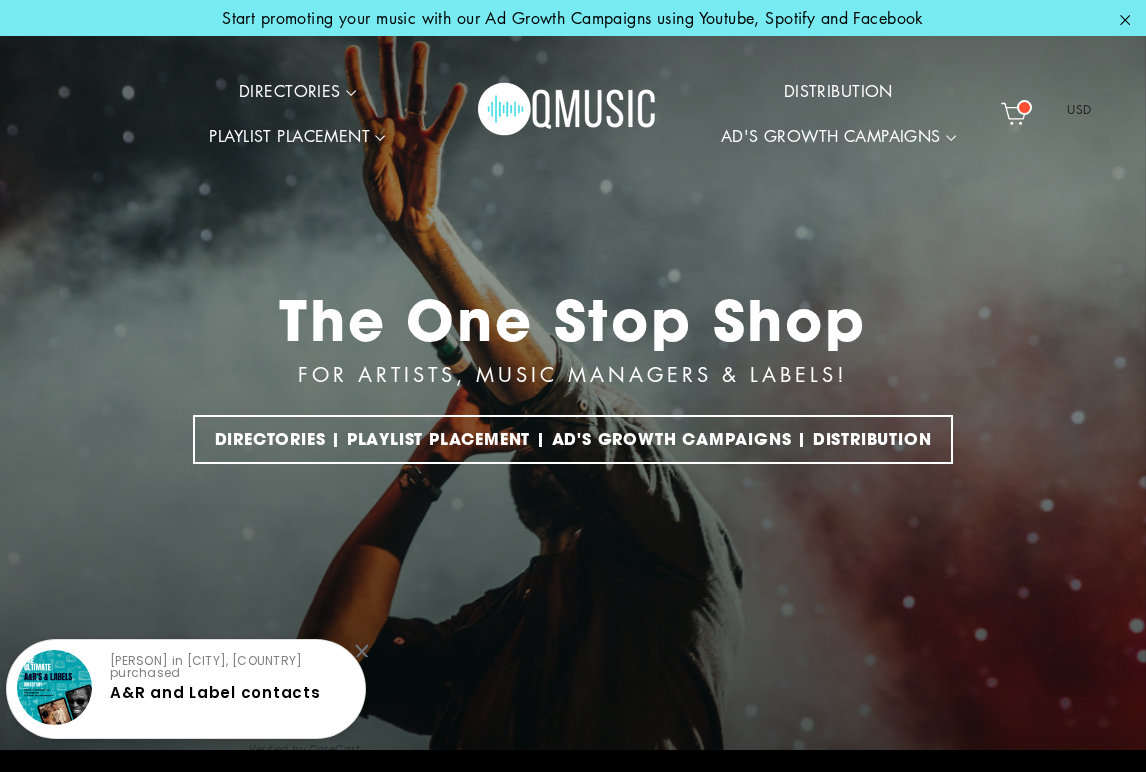 click on "Start promoting your music with our Ad Growth Campaigns using Youtube, Spotify and Facebook" at bounding box center (573, 18) 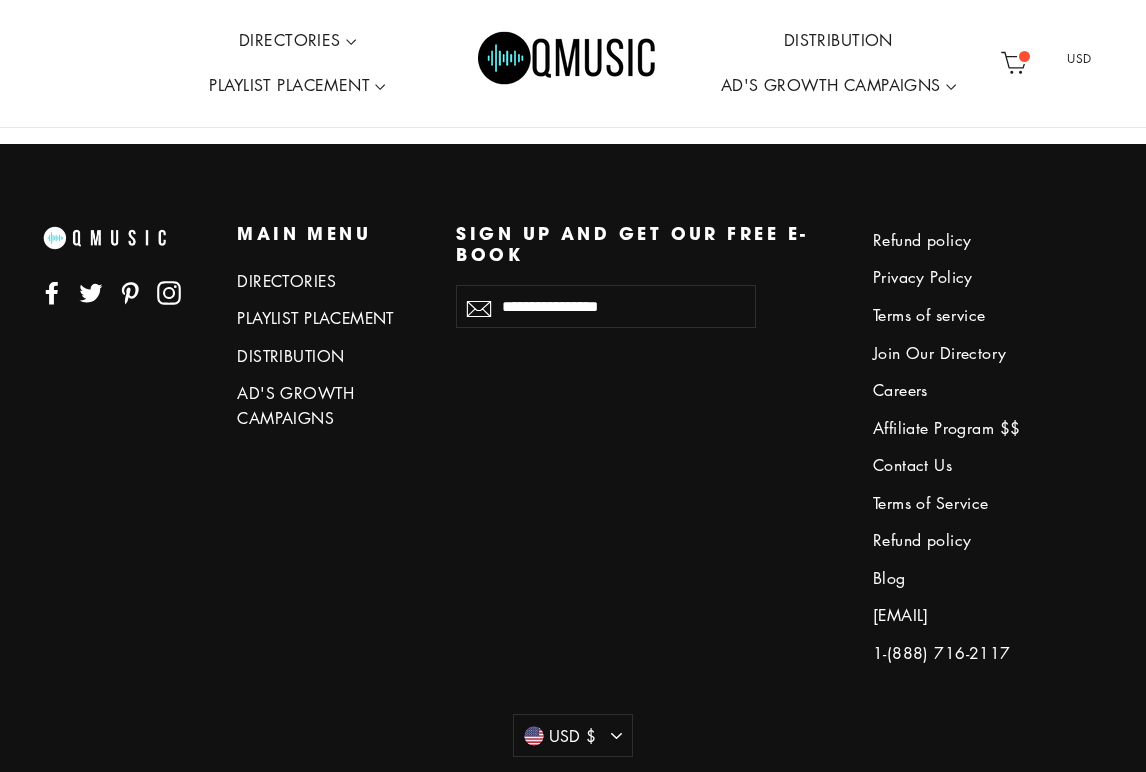 scroll, scrollTop: 9119, scrollLeft: 0, axis: vertical 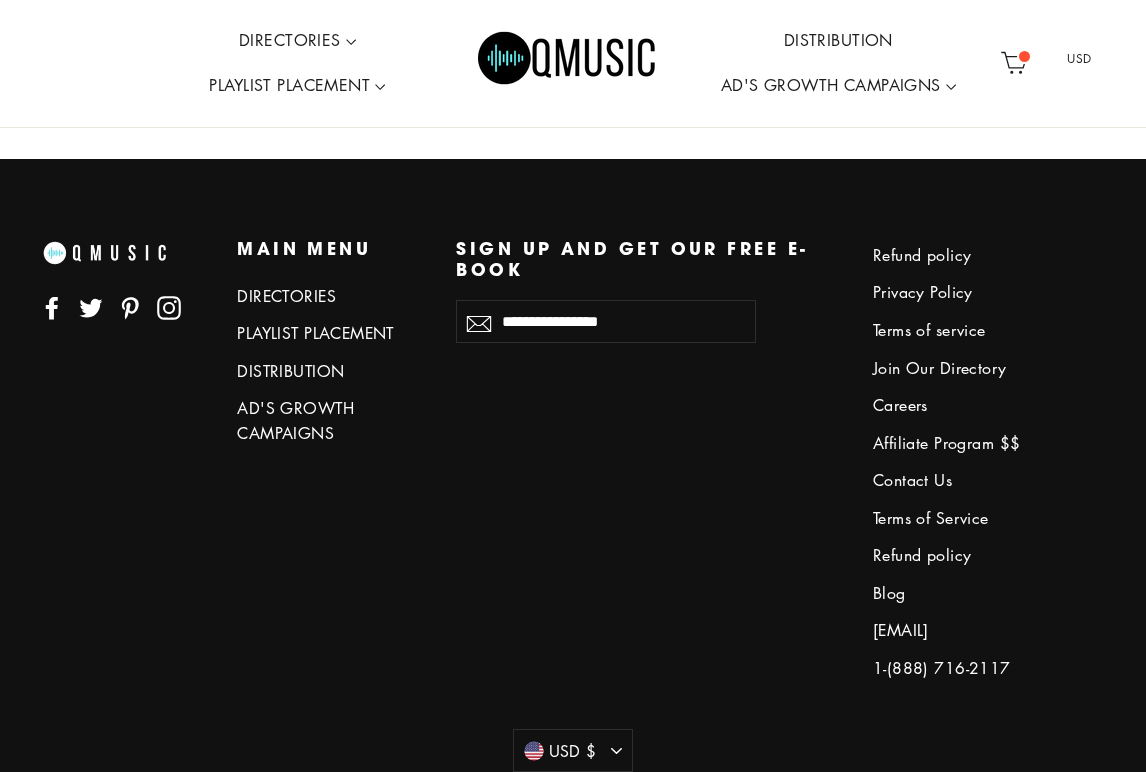 click on "DISTRIBUTION" at bounding box center (331, 371) 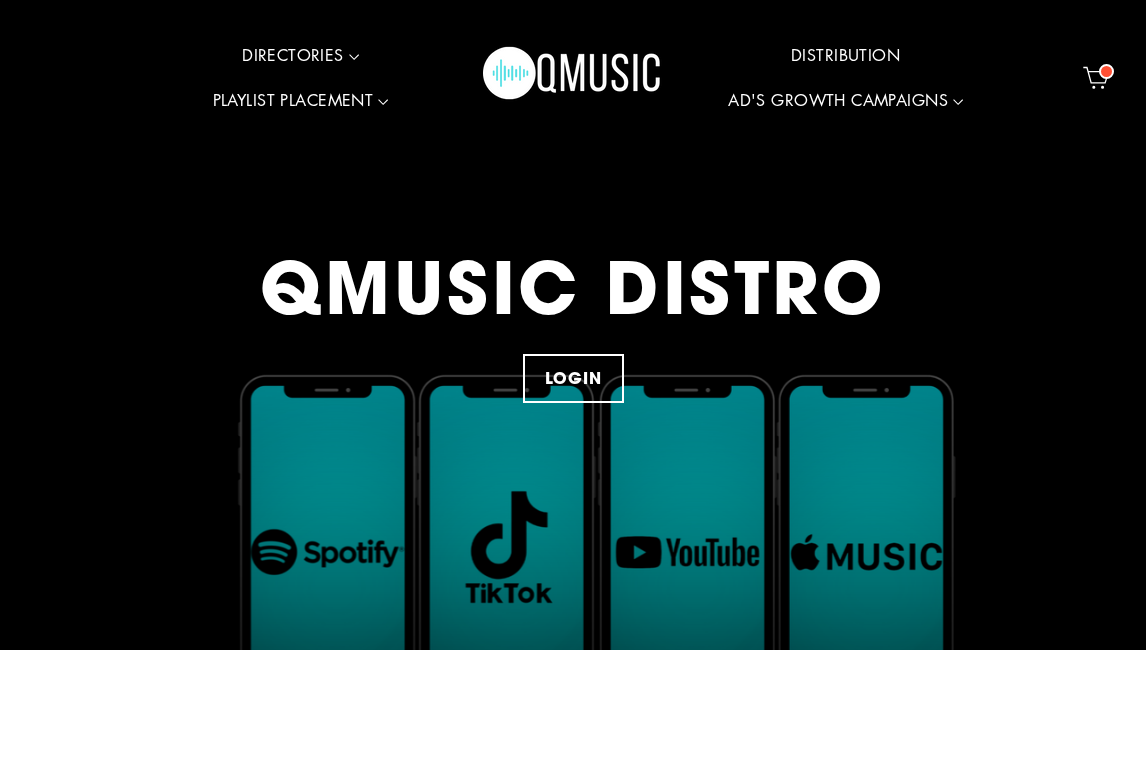 scroll, scrollTop: 0, scrollLeft: 0, axis: both 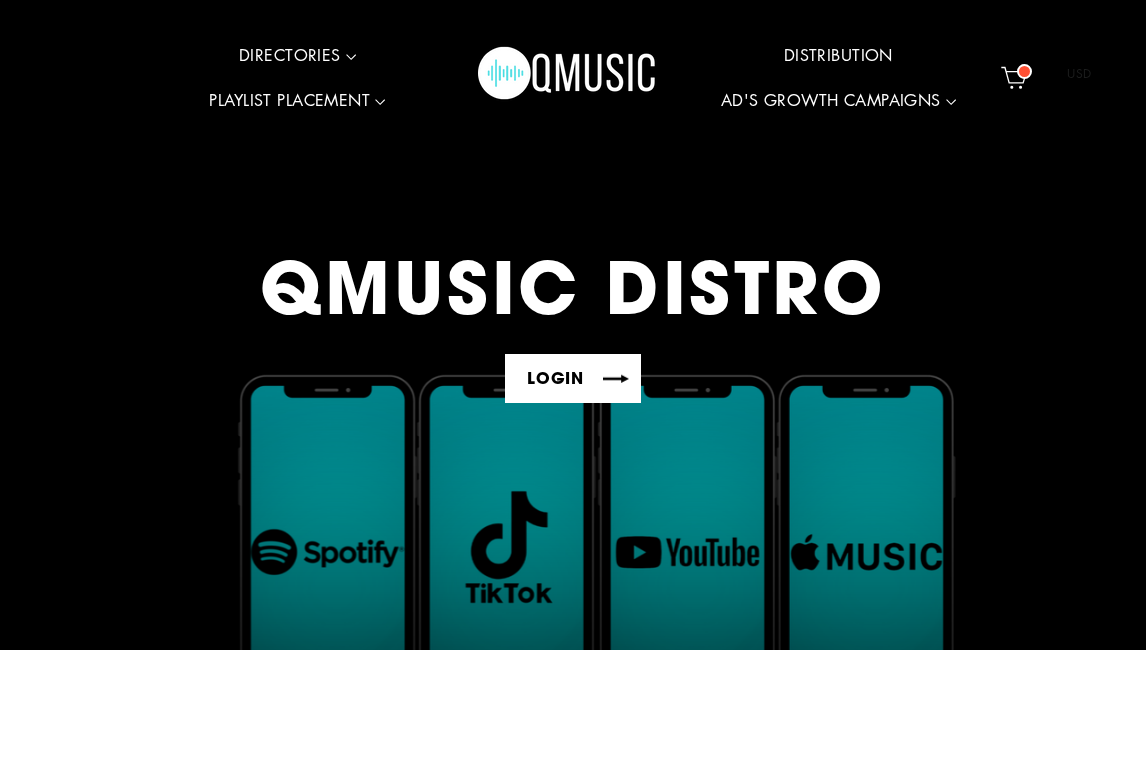 click on "LOGIN" at bounding box center (573, 378) 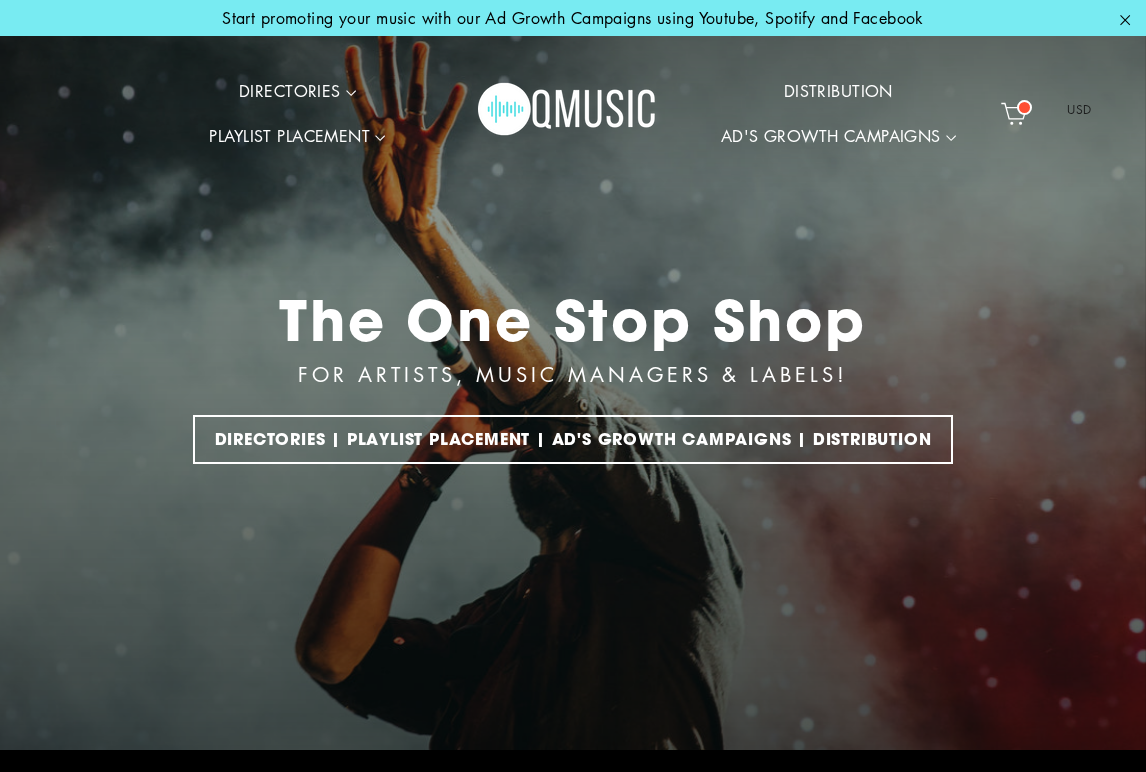 scroll, scrollTop: 0, scrollLeft: 0, axis: both 